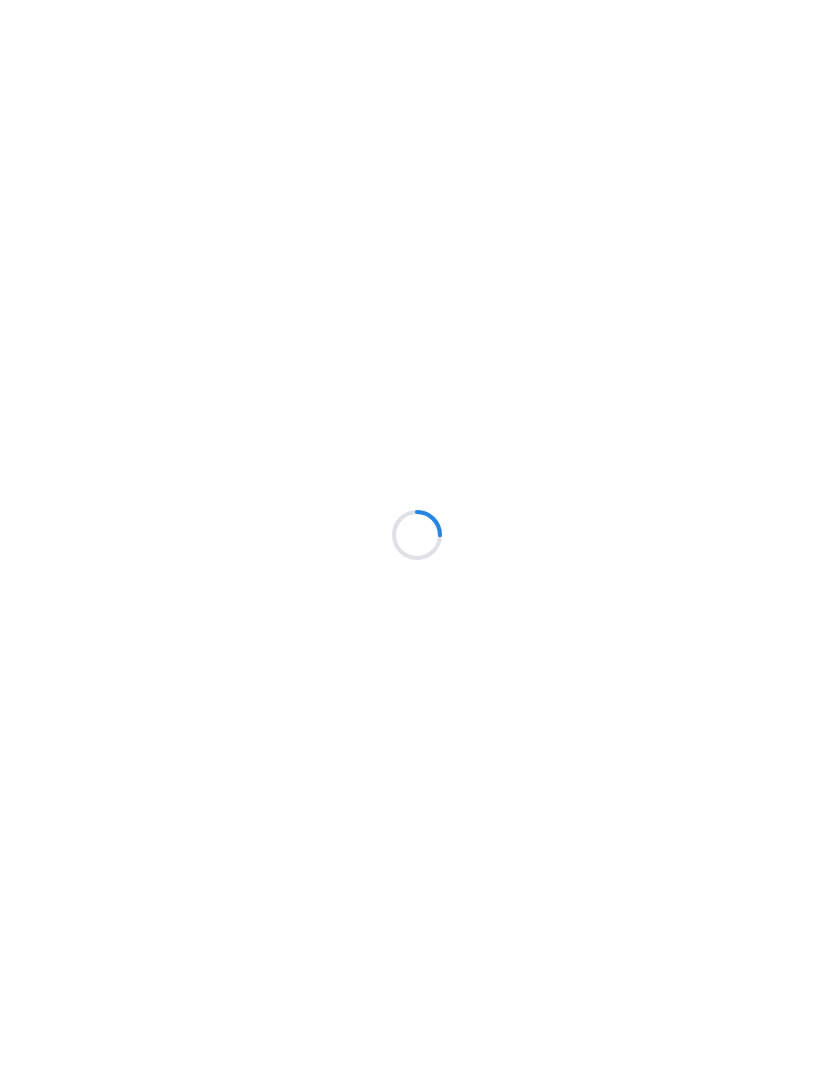 scroll, scrollTop: 0, scrollLeft: 0, axis: both 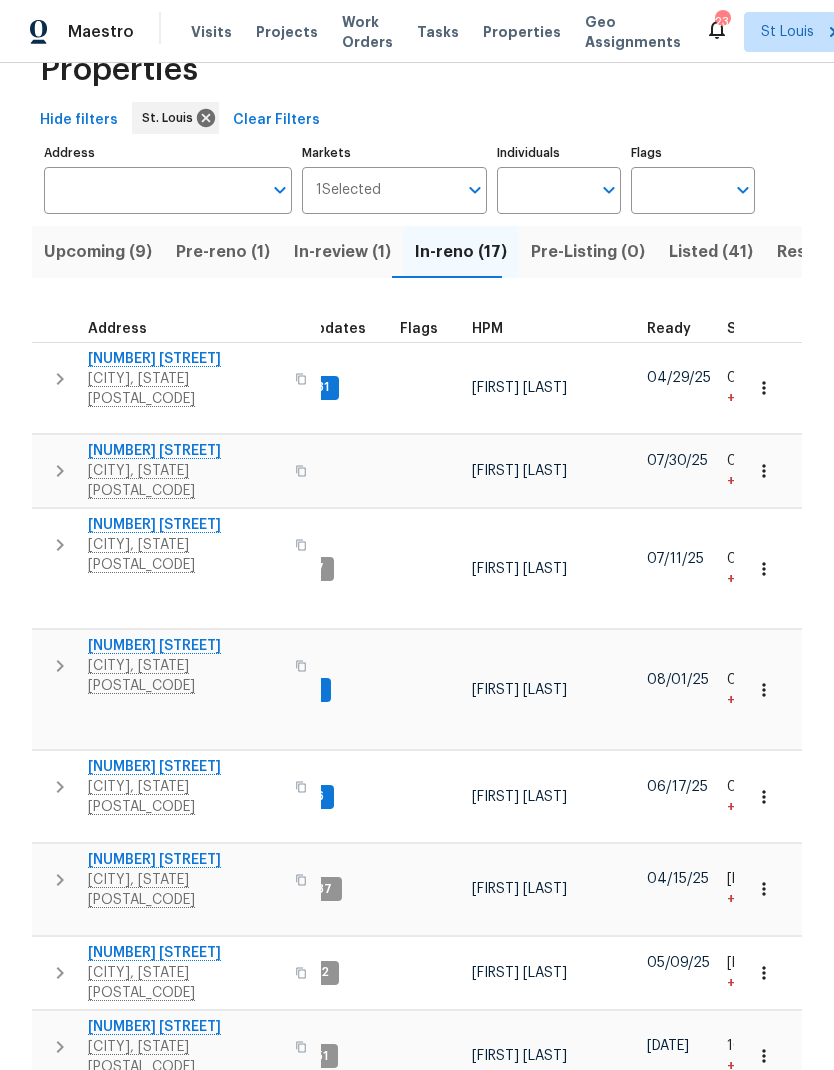 click 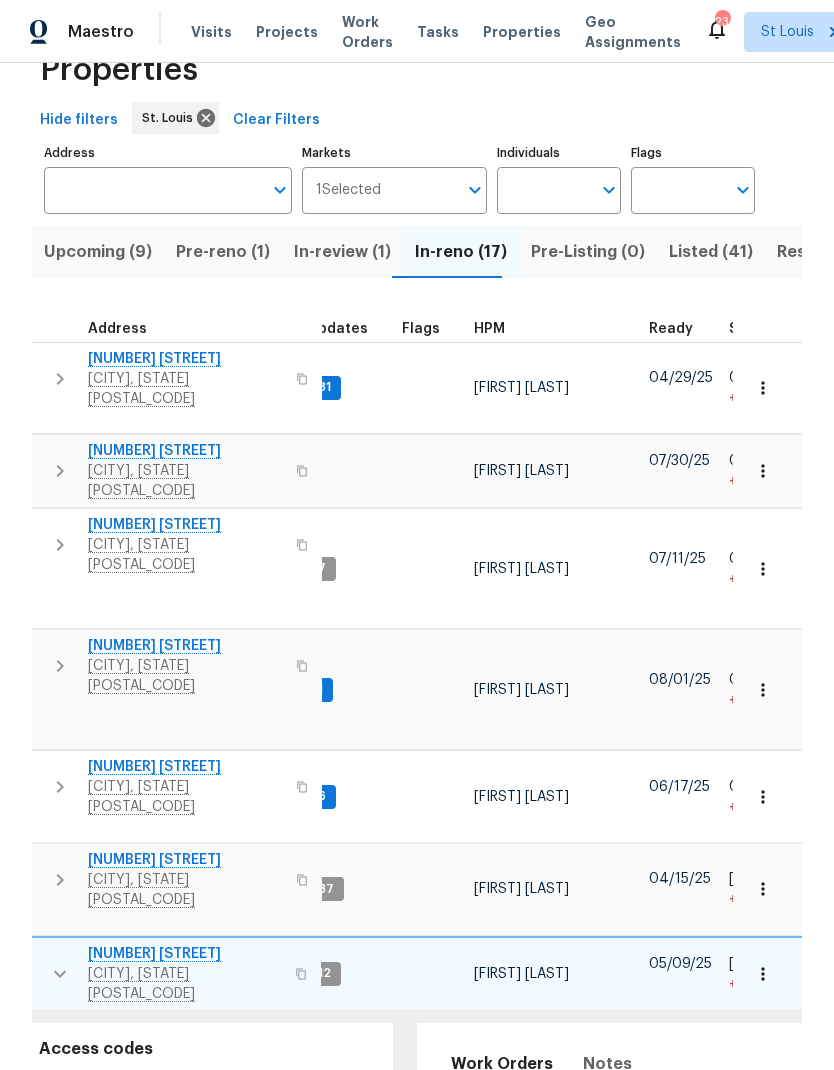 click on "712 Aqua Ridge Dr" at bounding box center (185, 954) 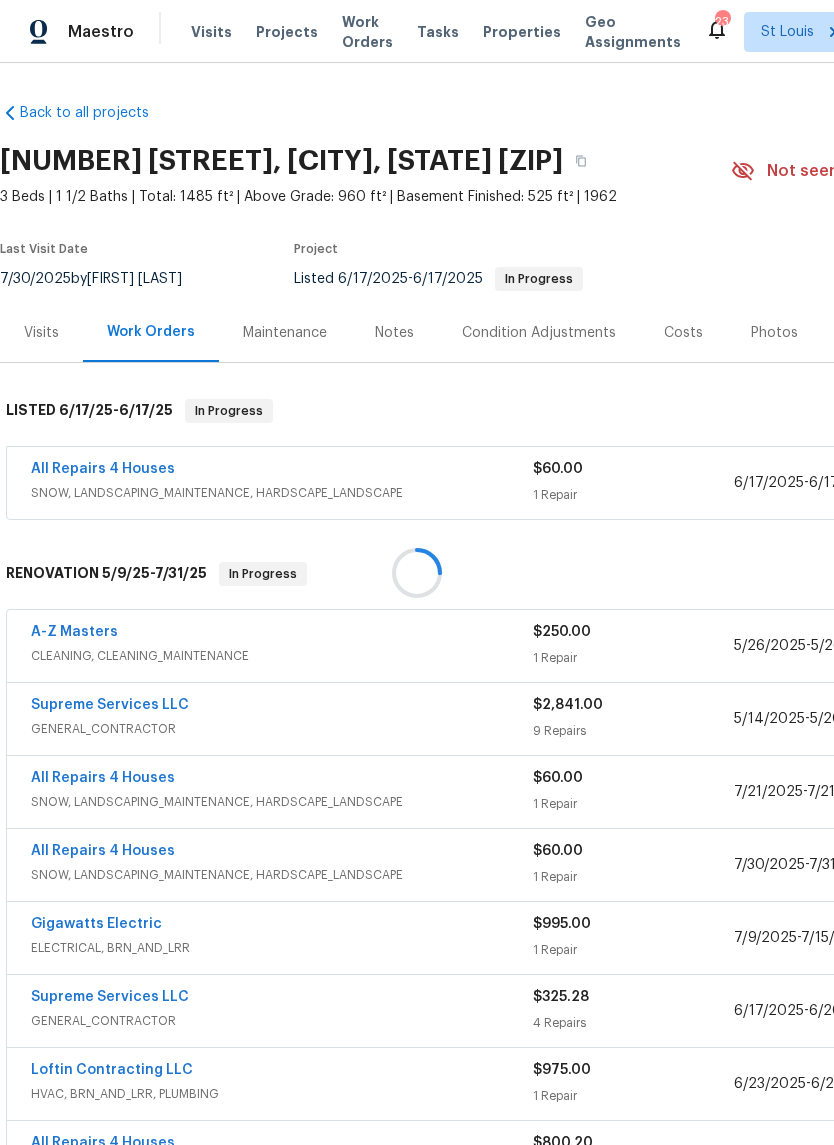 scroll, scrollTop: 0, scrollLeft: 0, axis: both 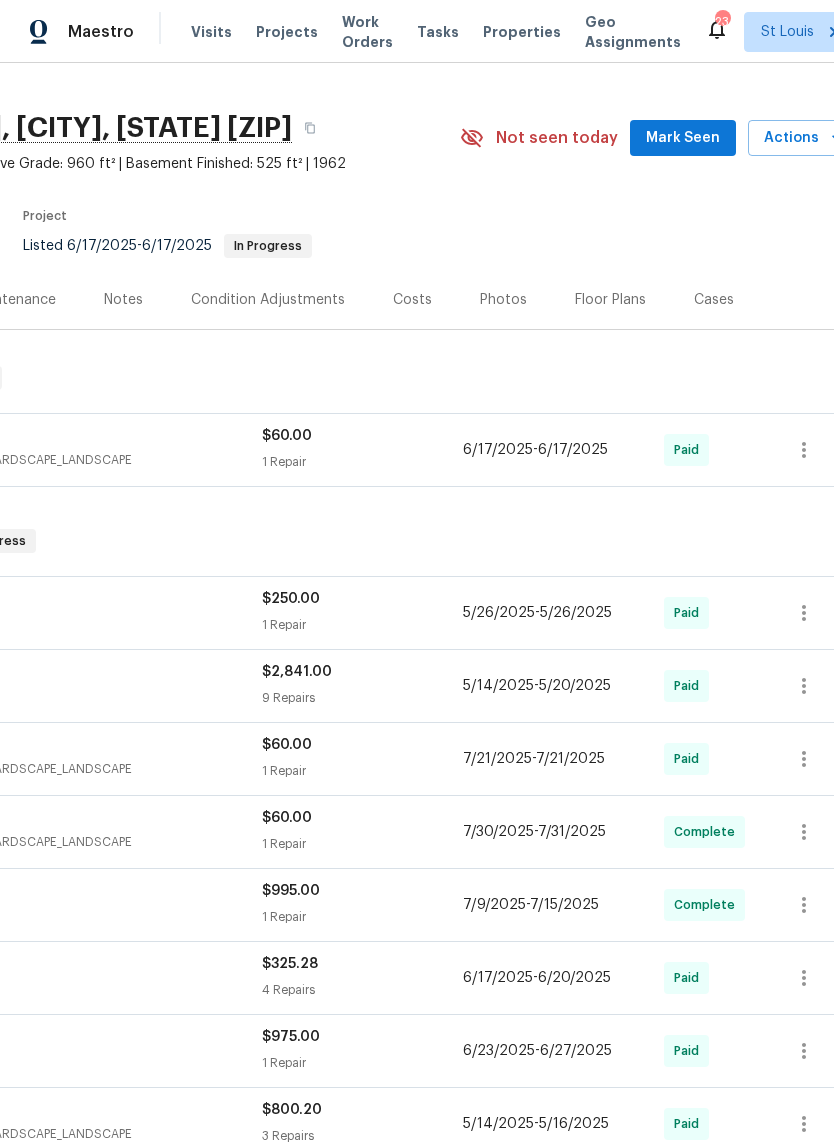 click on "Floor Plans" at bounding box center [610, 300] 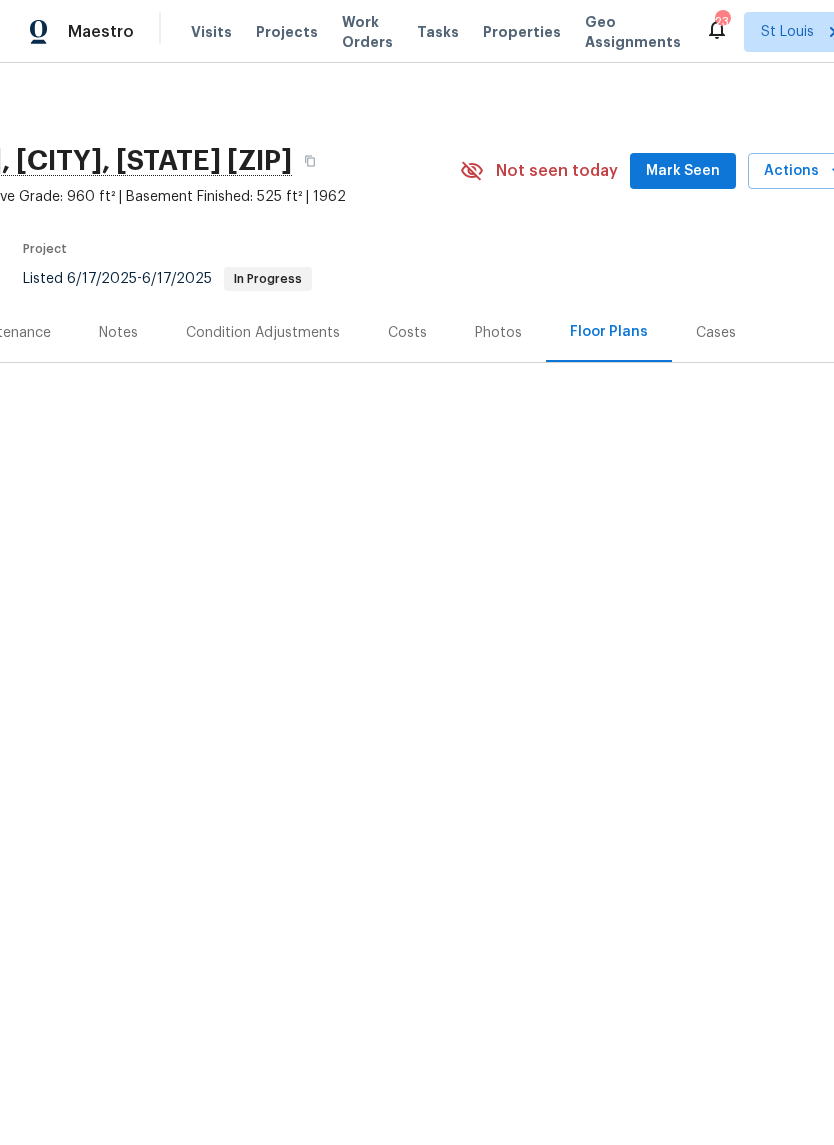 scroll, scrollTop: 0, scrollLeft: 271, axis: horizontal 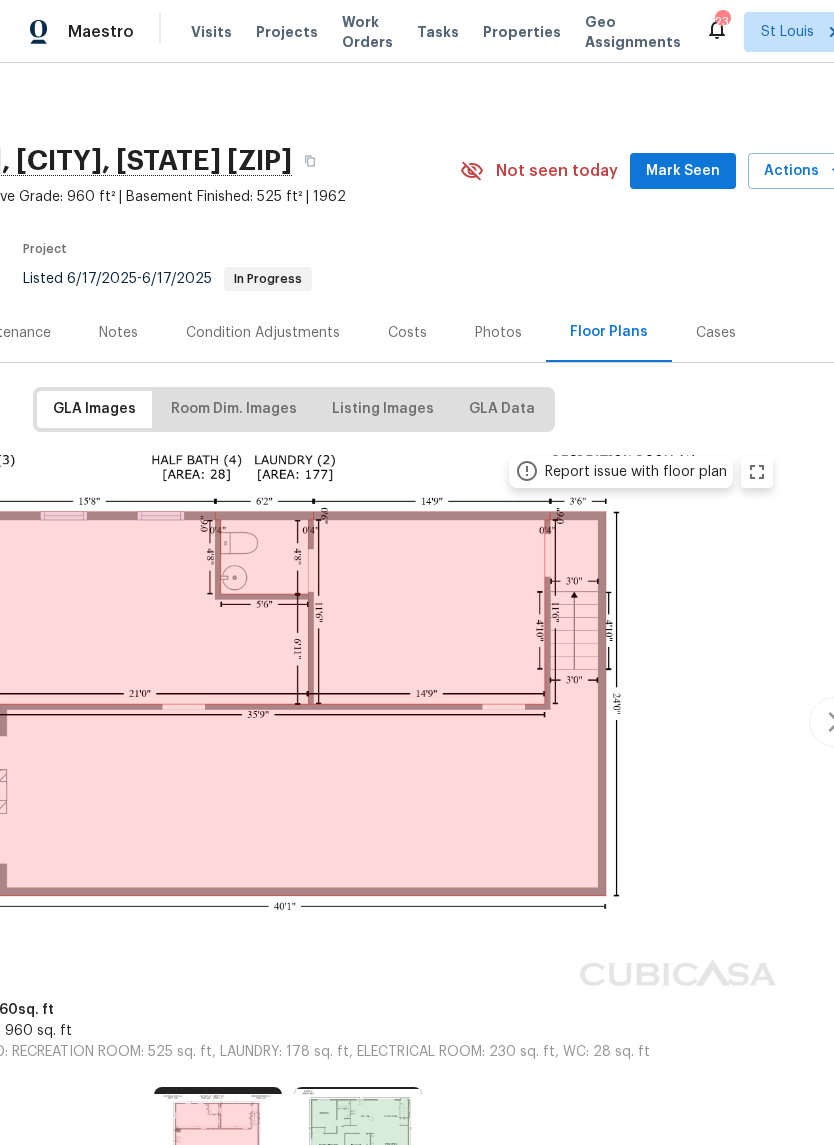click on "Cases" at bounding box center (716, 333) 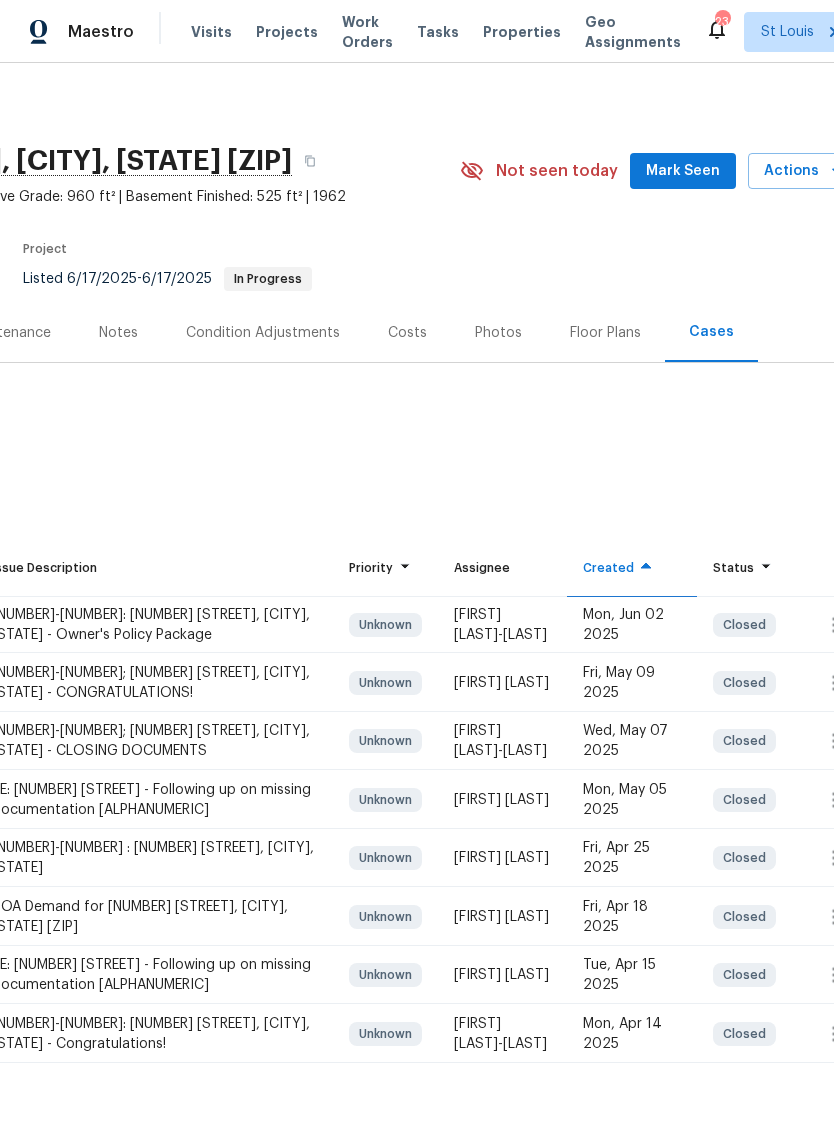 click on "Photos" at bounding box center (498, 333) 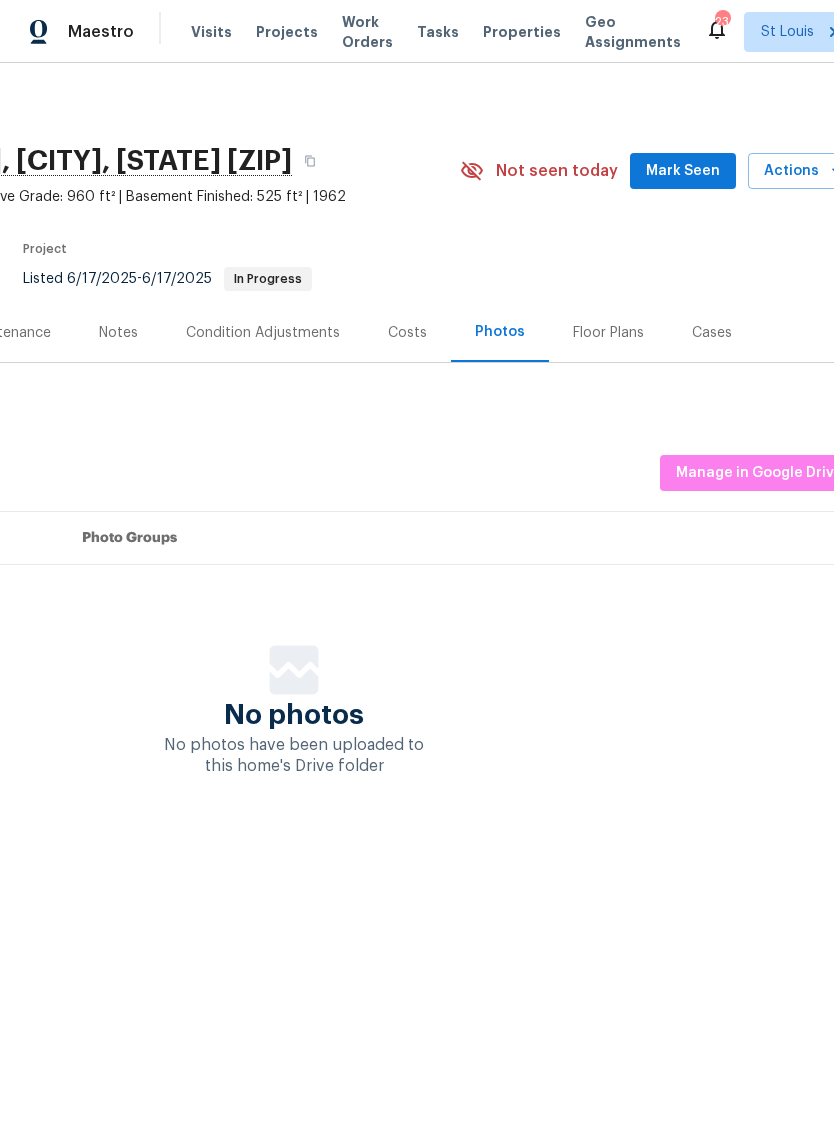 click on "Costs" at bounding box center (407, 332) 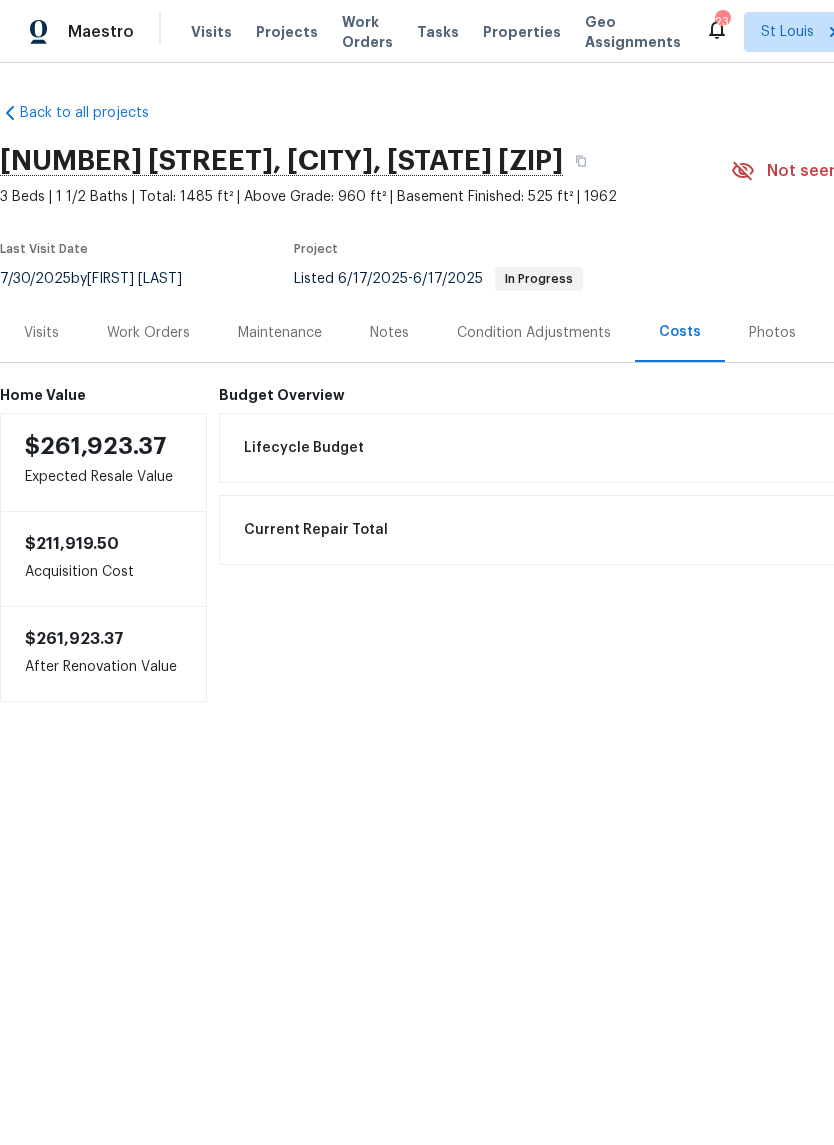 scroll, scrollTop: 0, scrollLeft: 0, axis: both 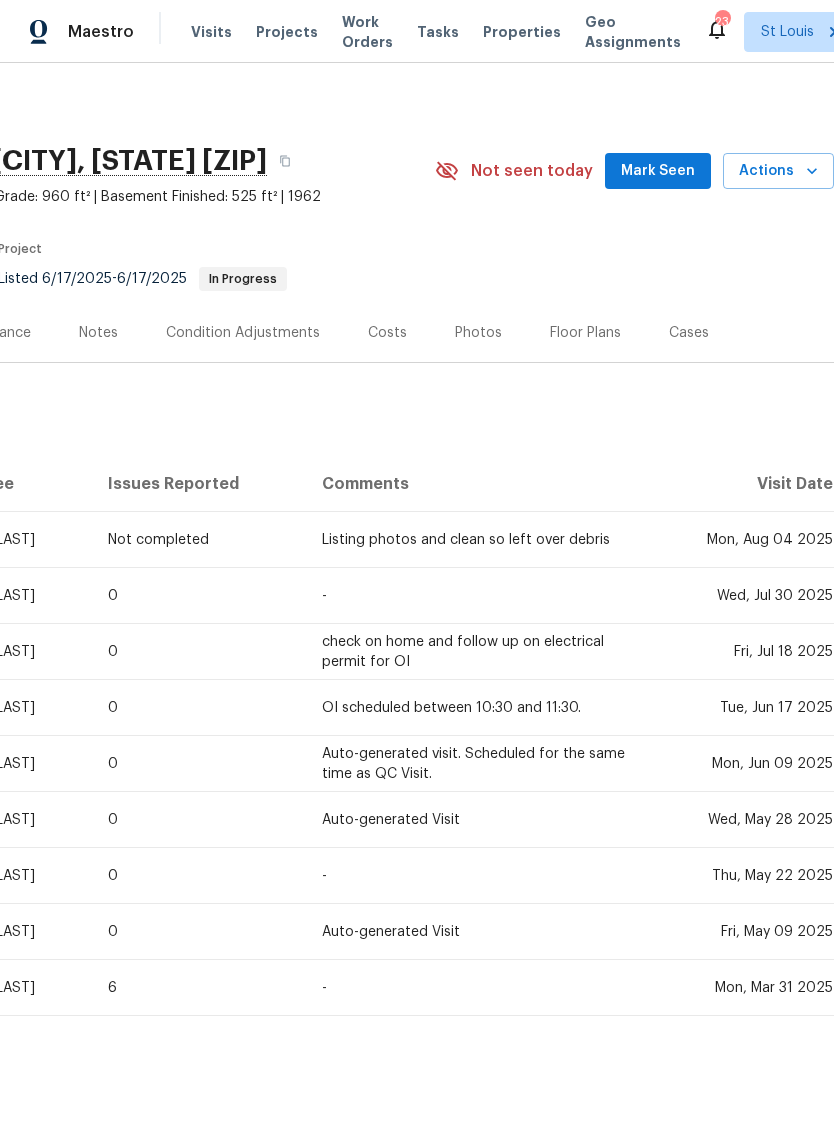 click on "Mark Seen" at bounding box center [658, 171] 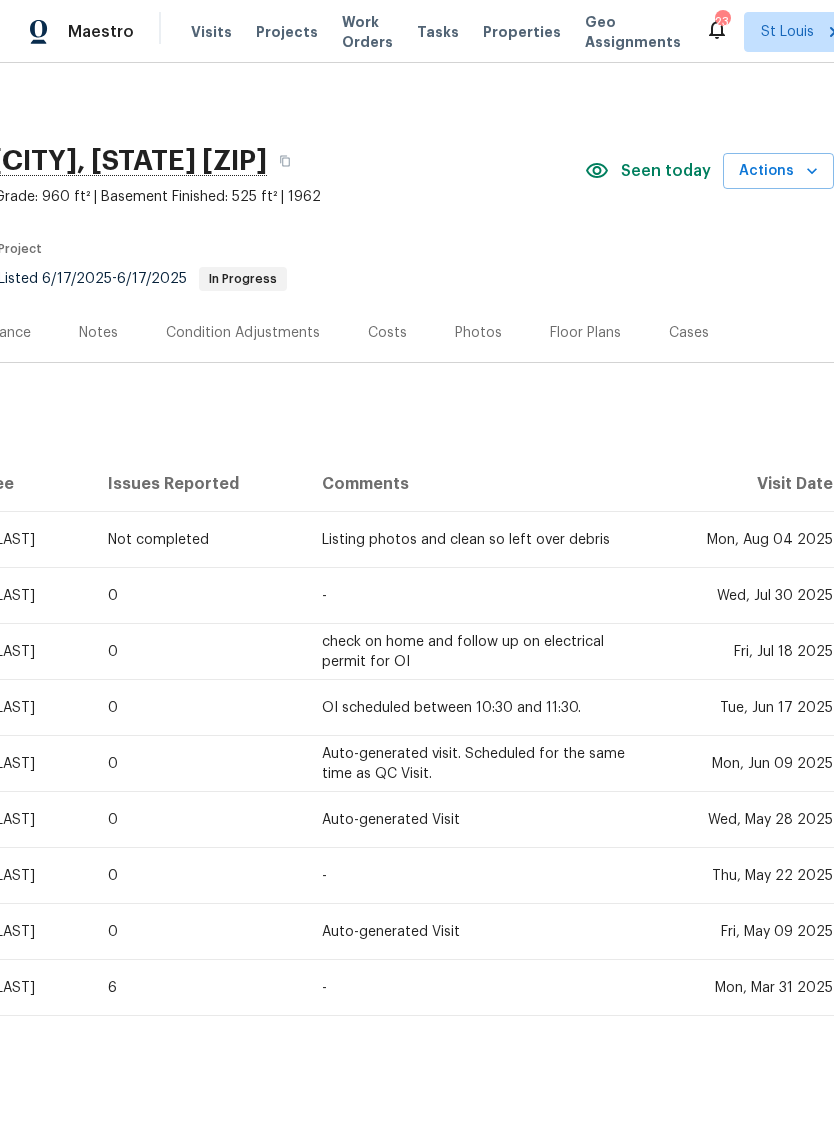 click 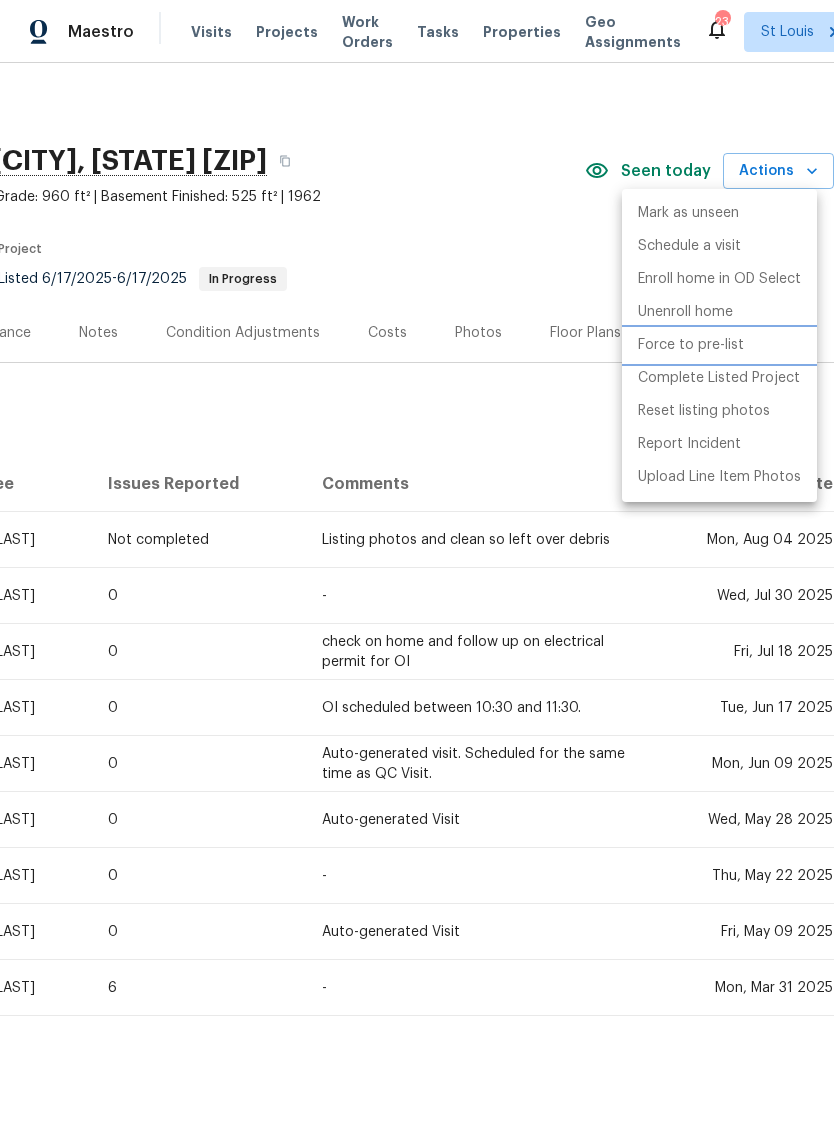click on "Force to pre-list" at bounding box center [691, 345] 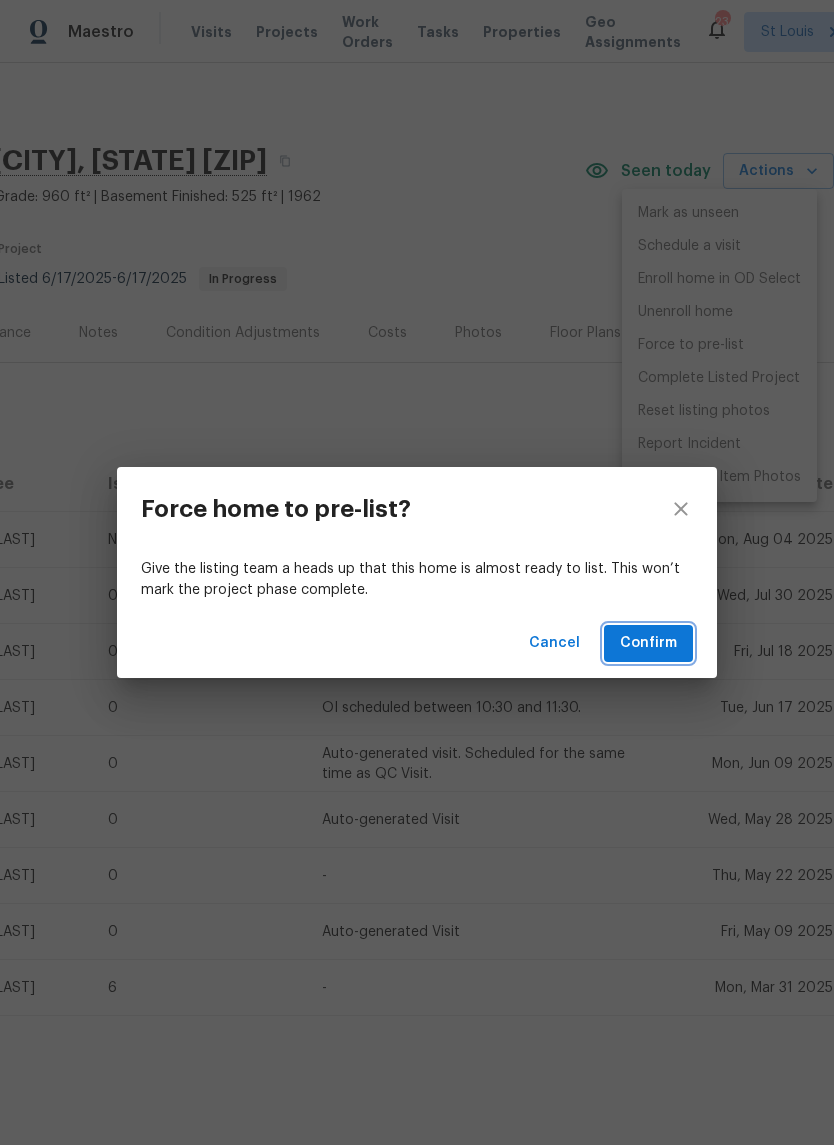 click on "Confirm" at bounding box center [648, 643] 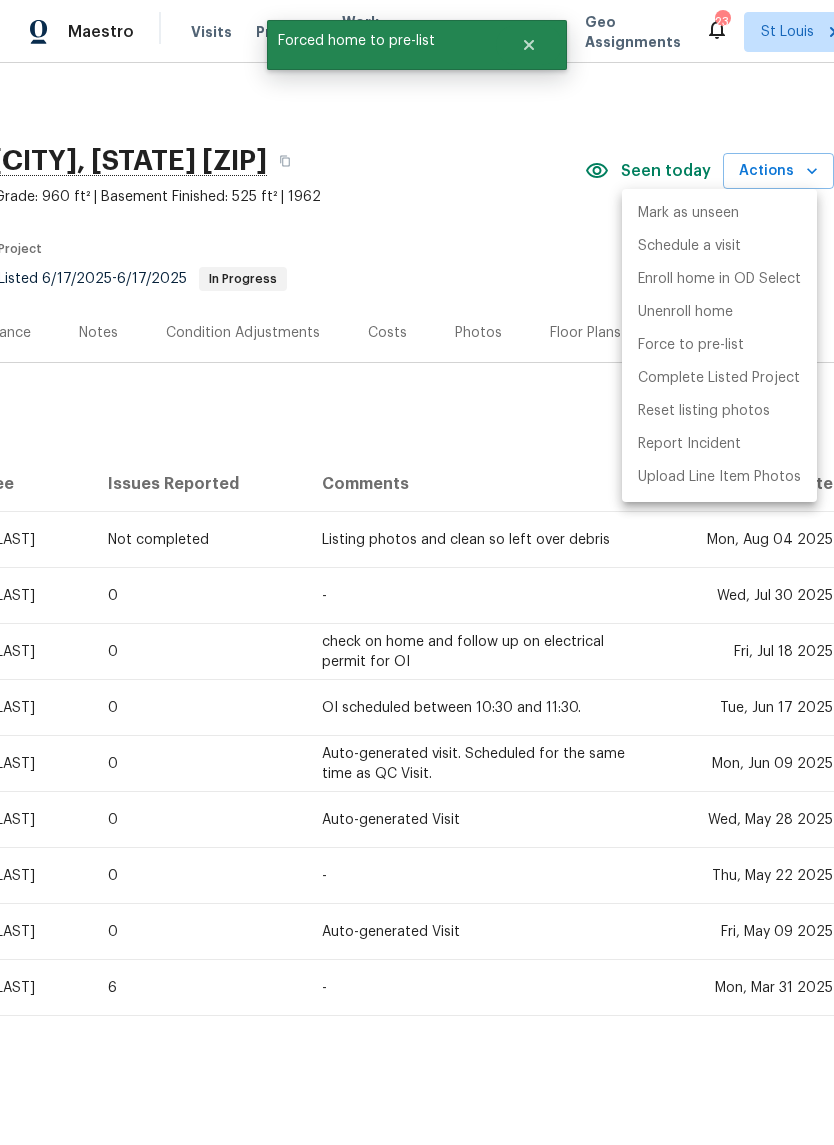 click at bounding box center [417, 572] 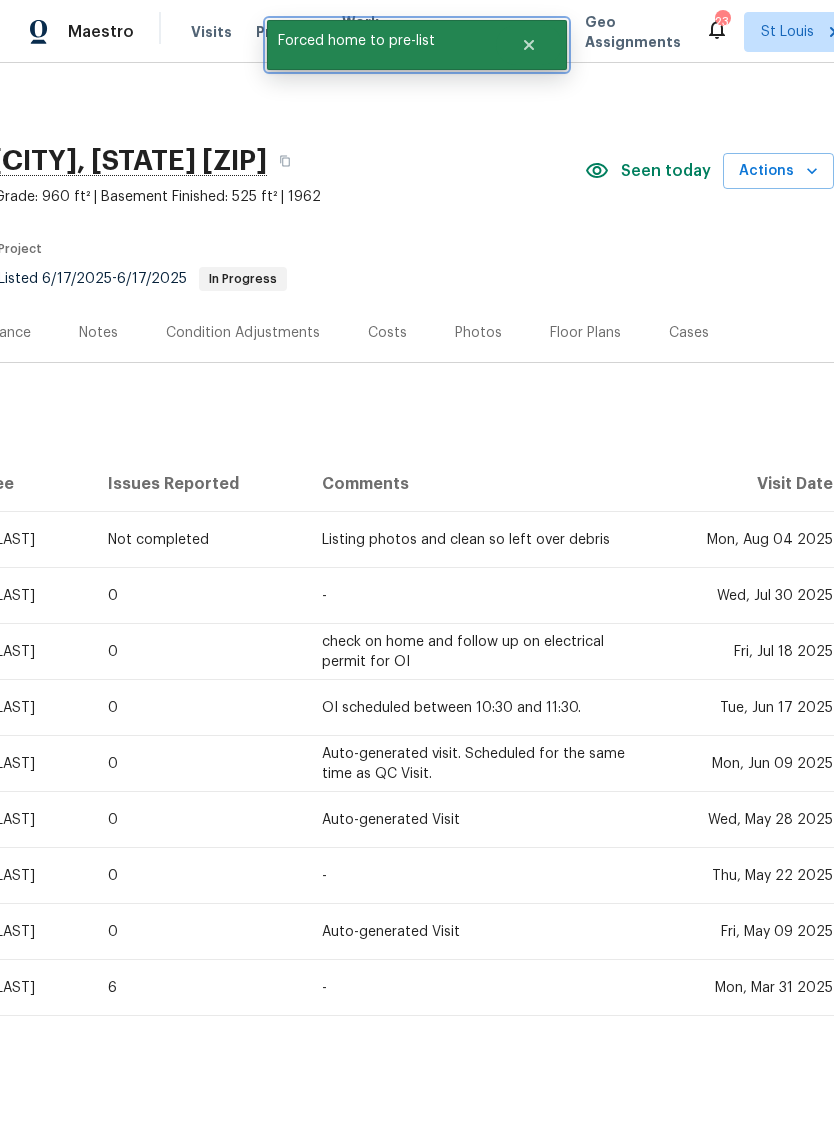 click 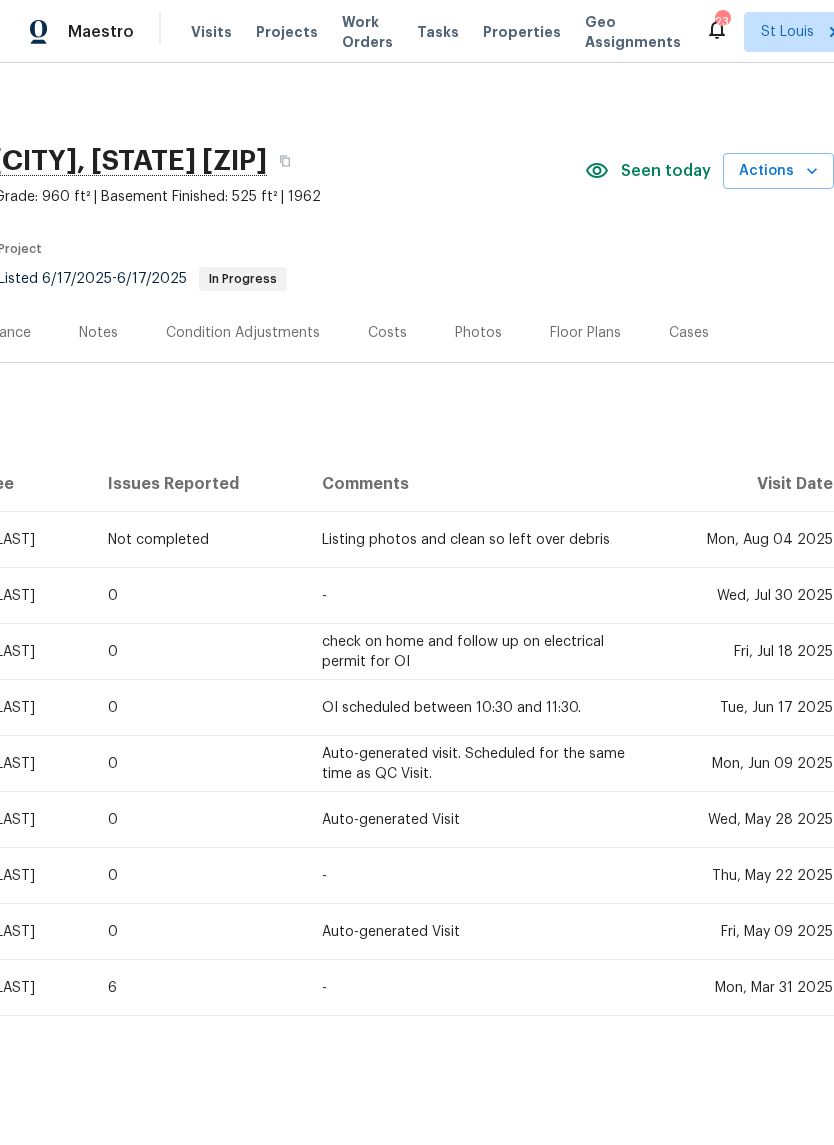 click on "Properties" at bounding box center (522, 32) 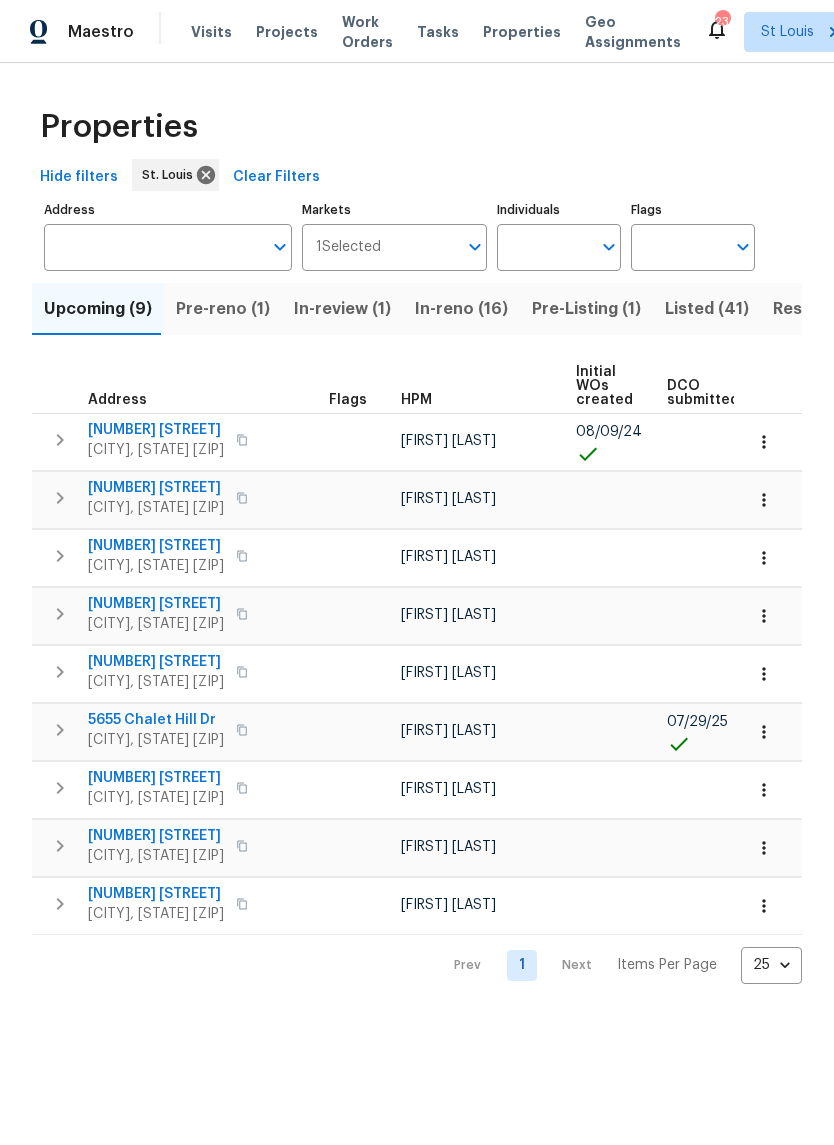 click on "Pre-Listing (1)" at bounding box center (586, 309) 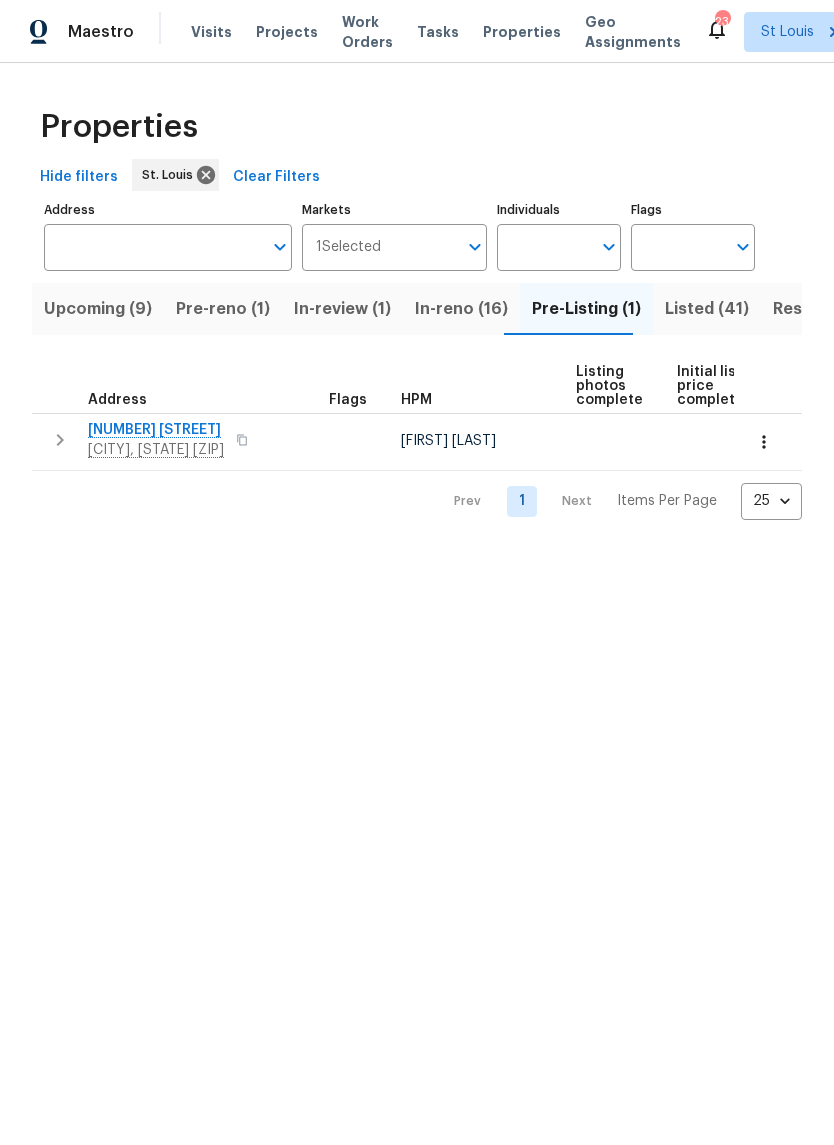 click on "712 Aqua Ridge Dr" at bounding box center [156, 430] 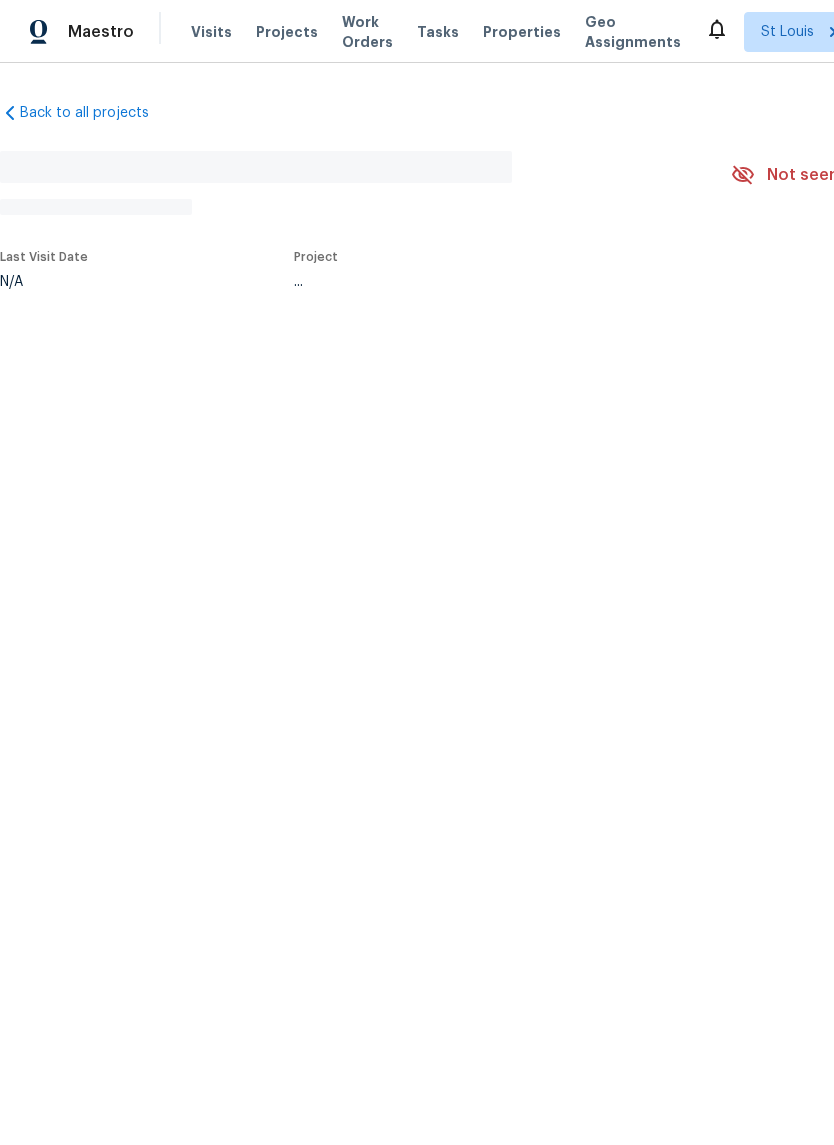 scroll, scrollTop: 0, scrollLeft: 0, axis: both 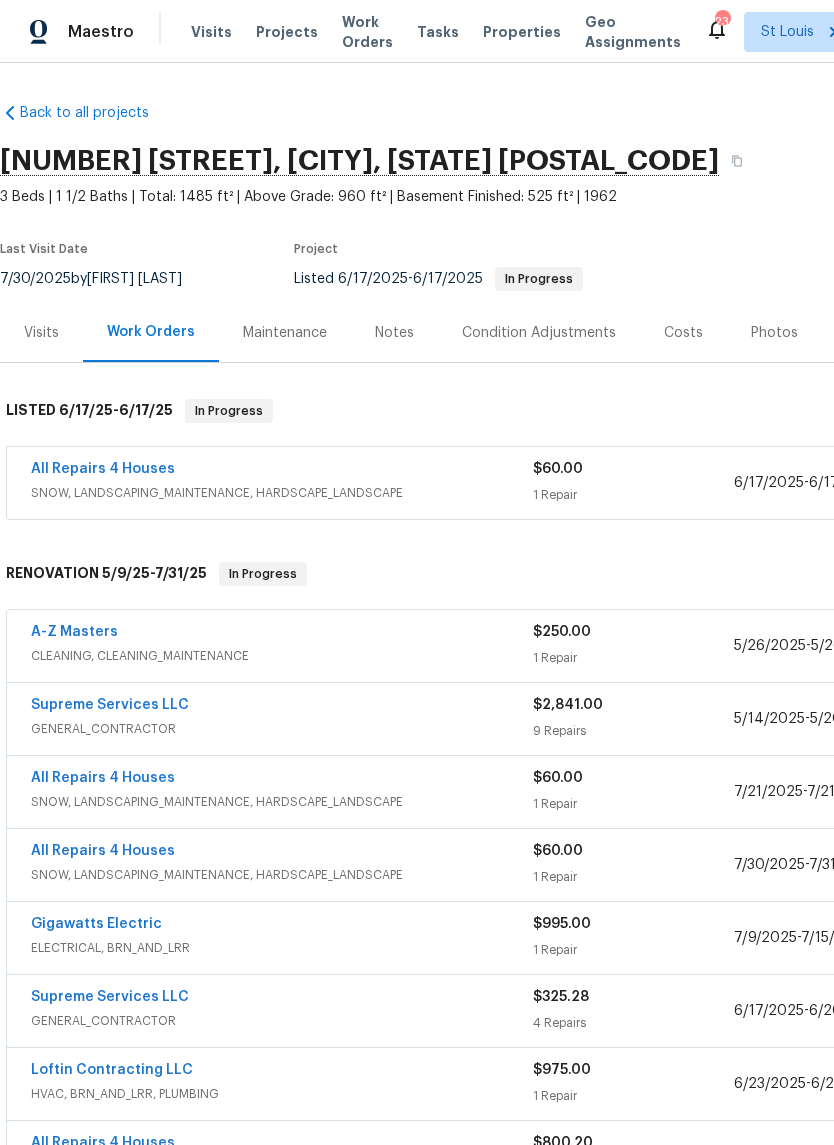 click on "Photos" at bounding box center (774, 333) 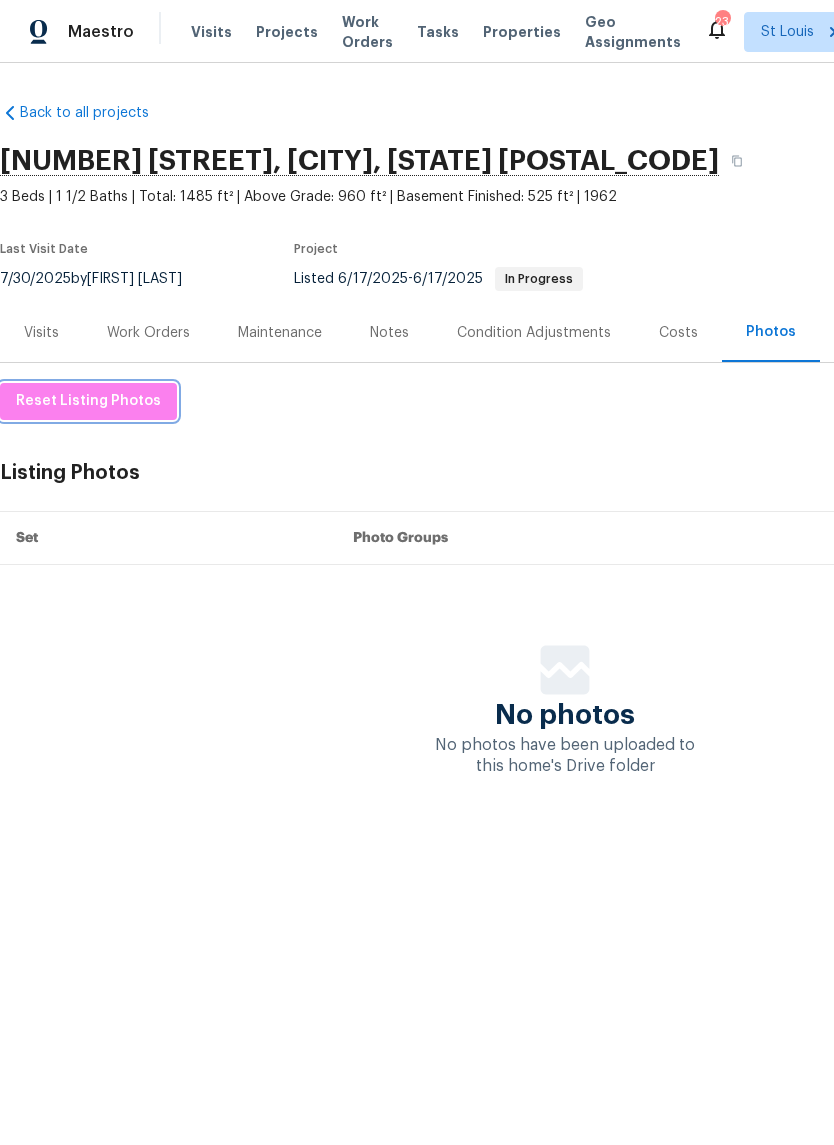 click on "Reset Listing Photos" at bounding box center (88, 401) 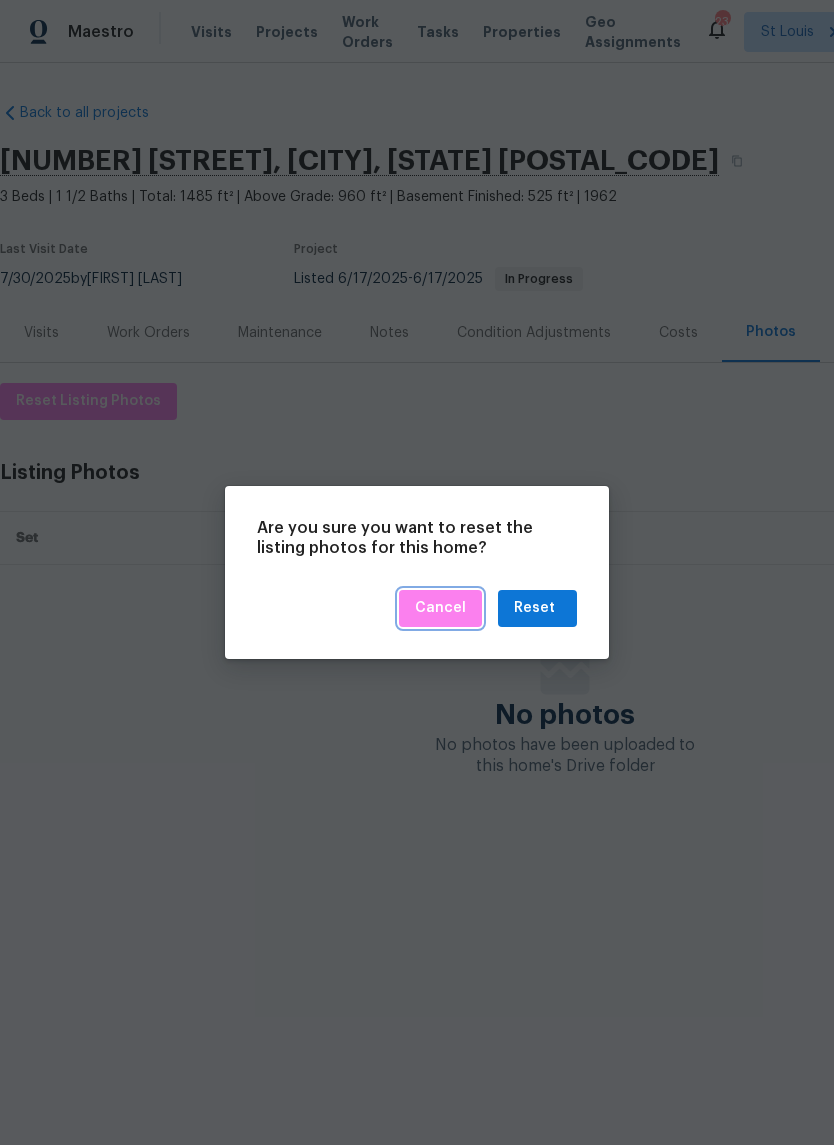 click on "Cancel" at bounding box center [440, 608] 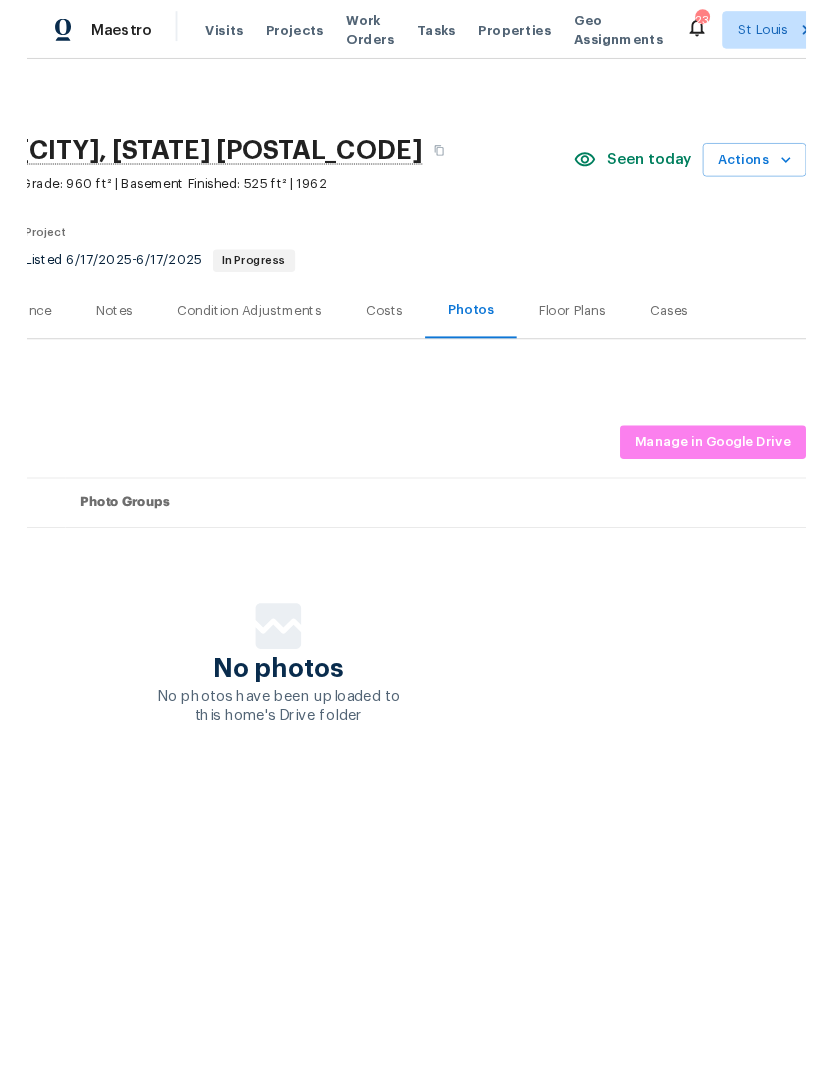 scroll, scrollTop: 0, scrollLeft: 296, axis: horizontal 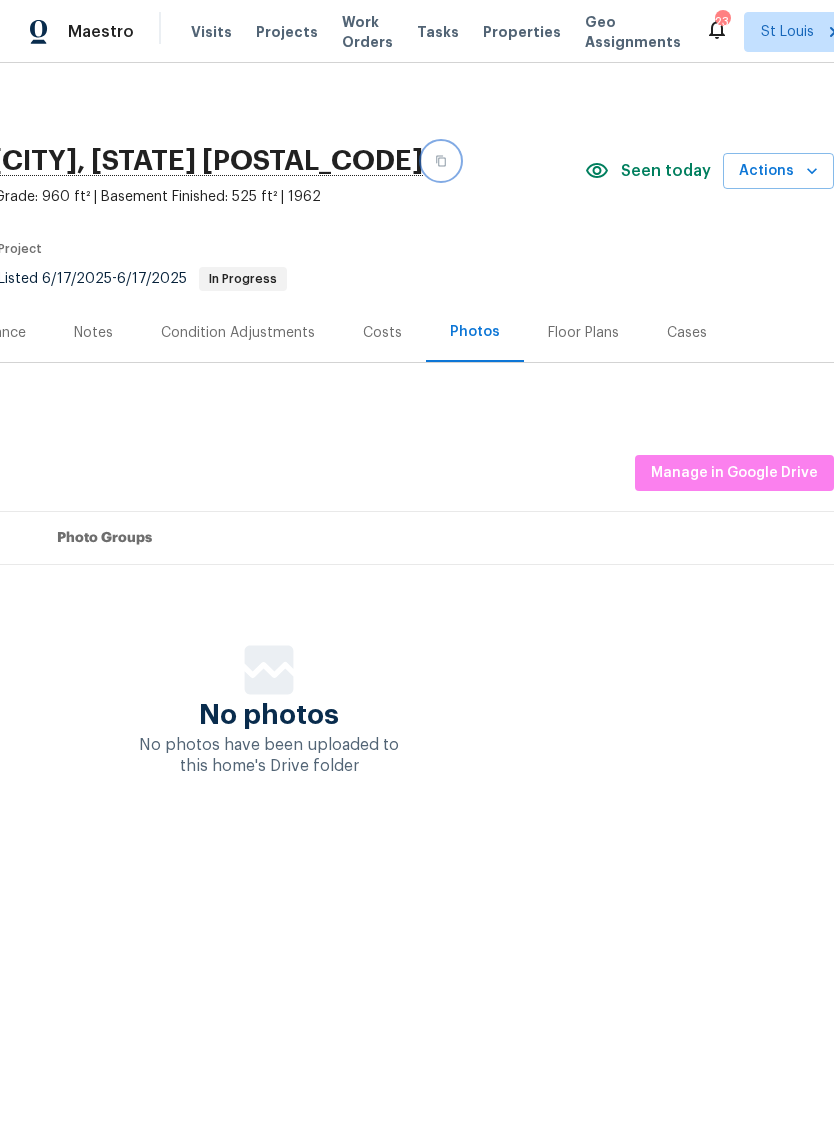 click at bounding box center [441, 161] 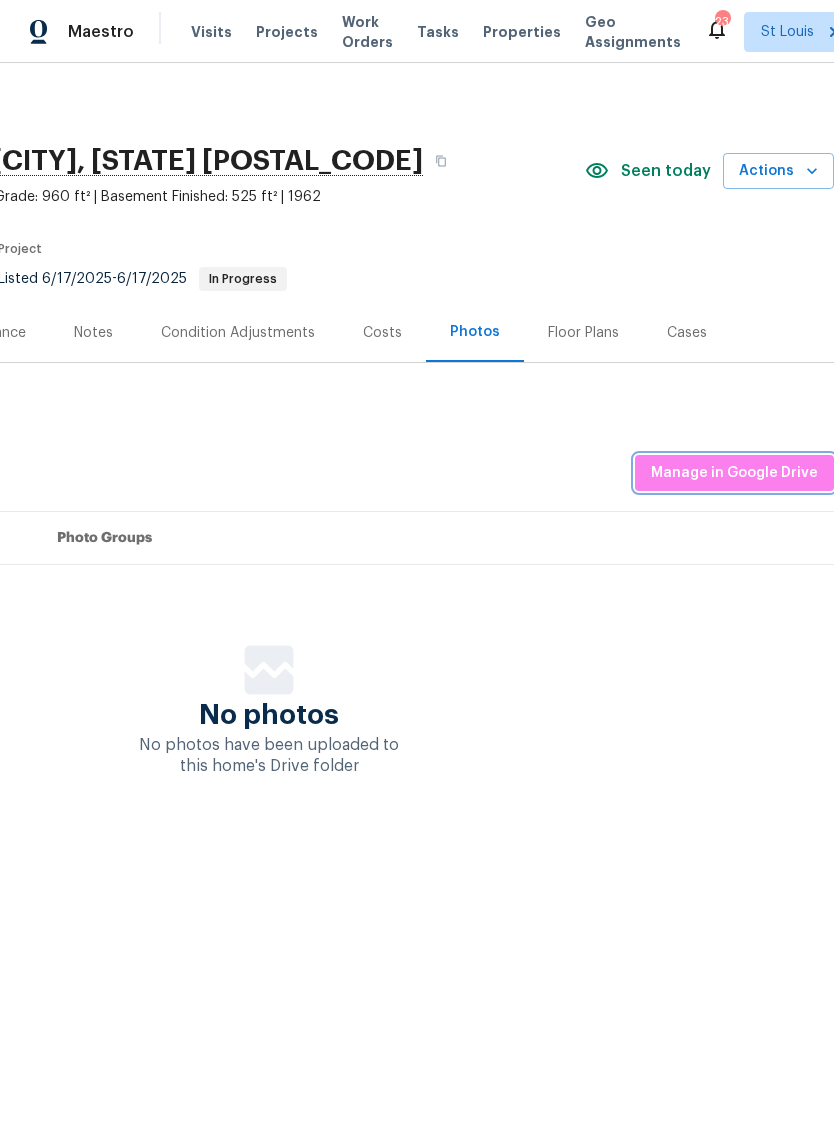 click on "Manage in Google Drive" at bounding box center (734, 473) 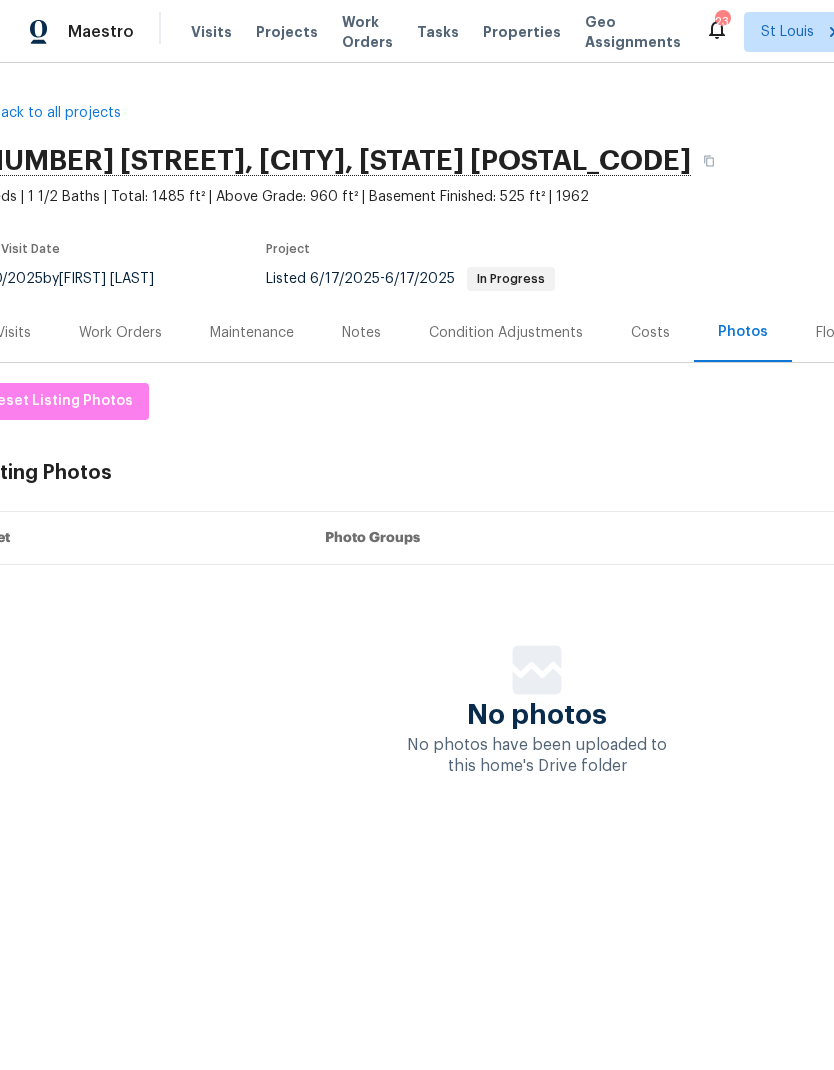 scroll, scrollTop: 0, scrollLeft: 15, axis: horizontal 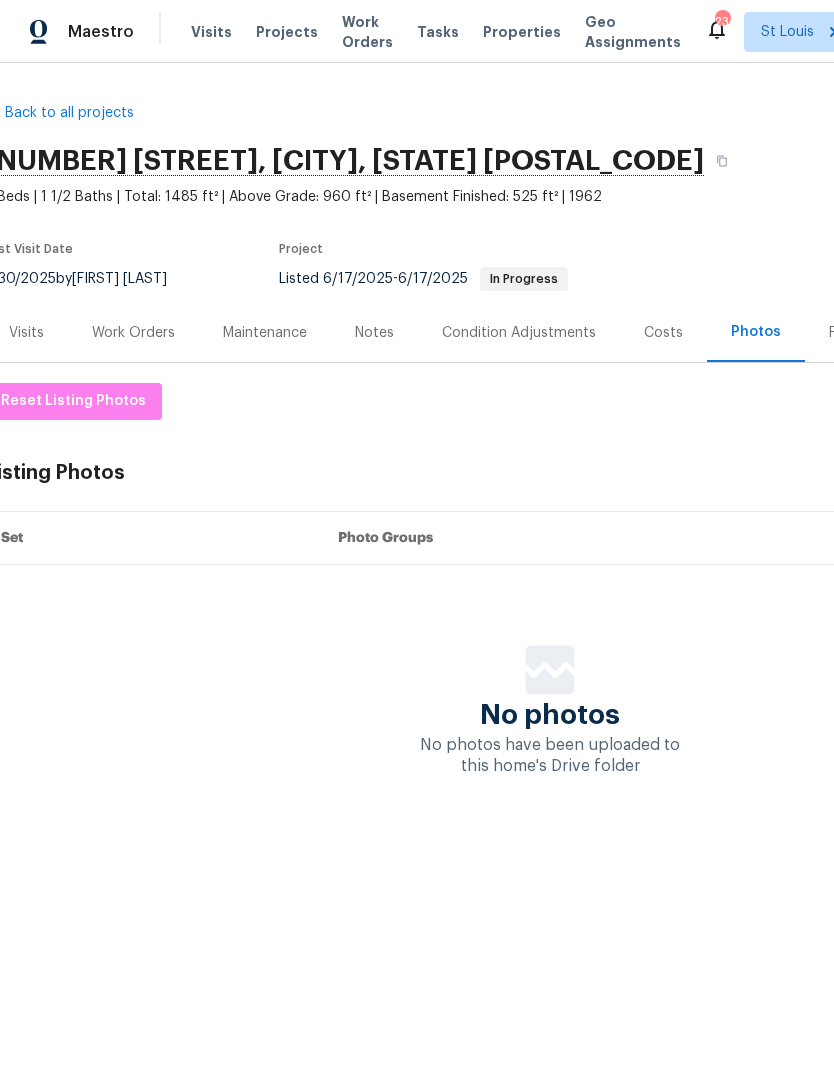 click on "Properties" at bounding box center [522, 32] 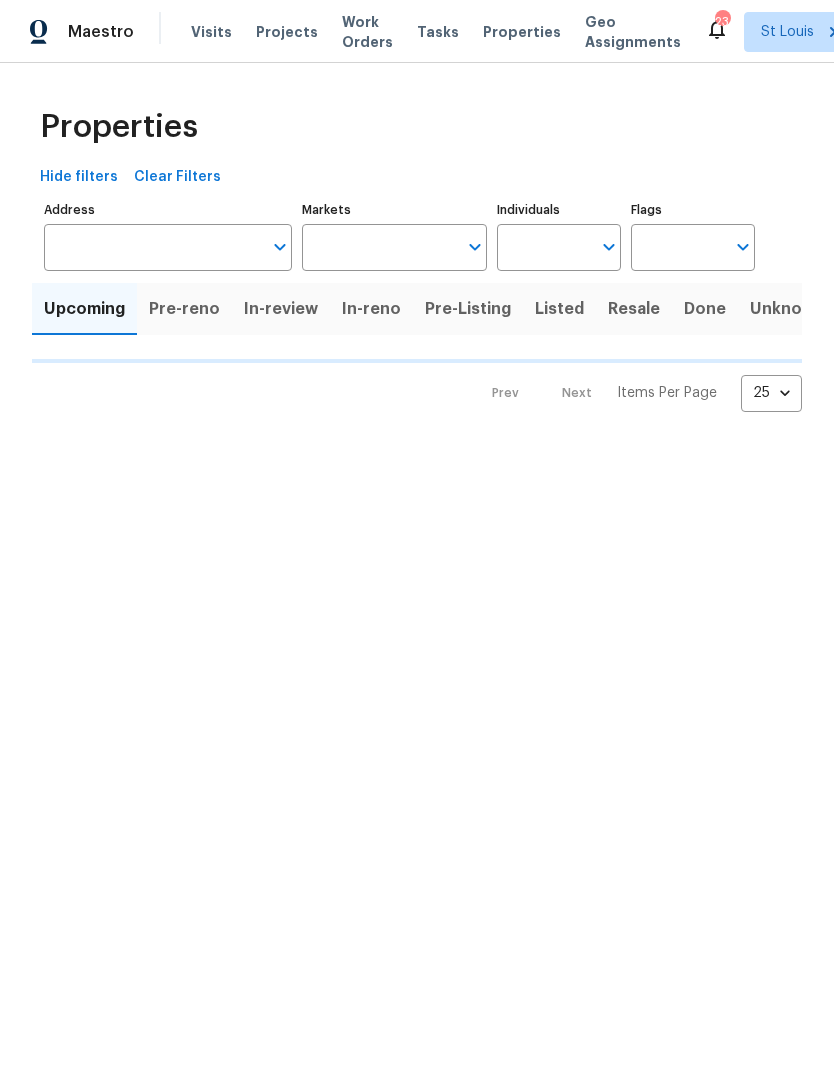 click on "Properties" at bounding box center [522, 32] 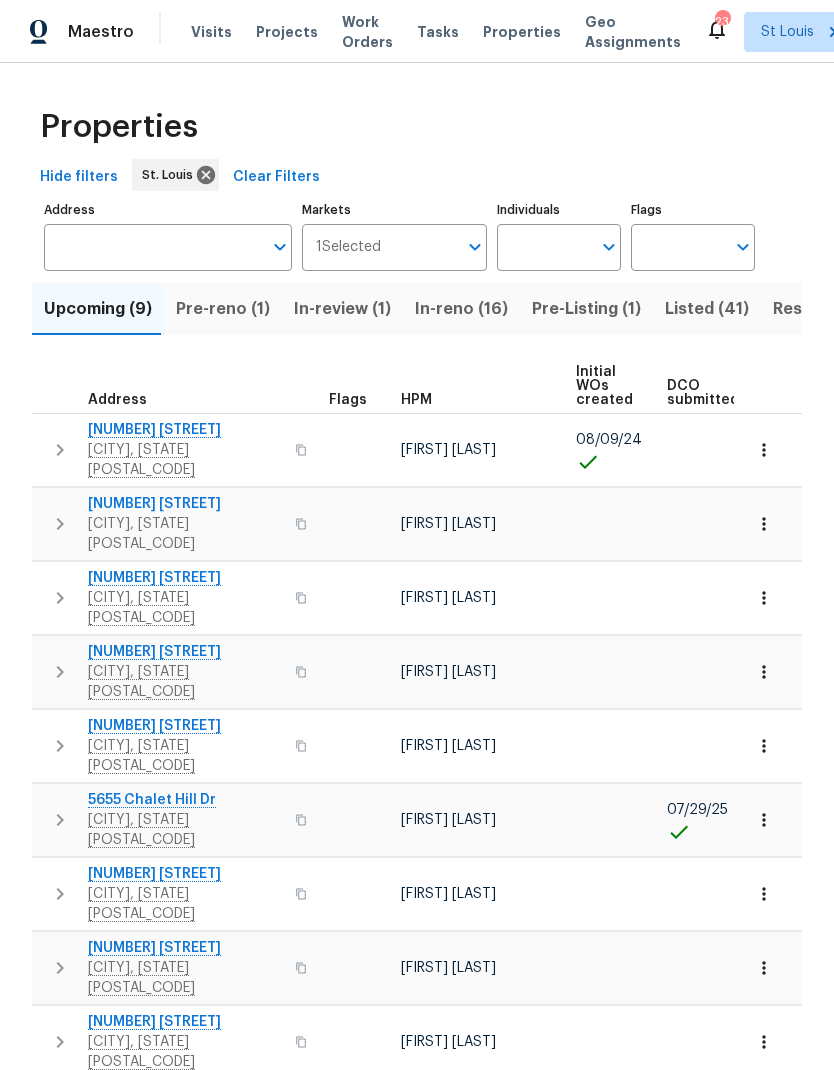 click on "Pre-reno (1)" at bounding box center (223, 309) 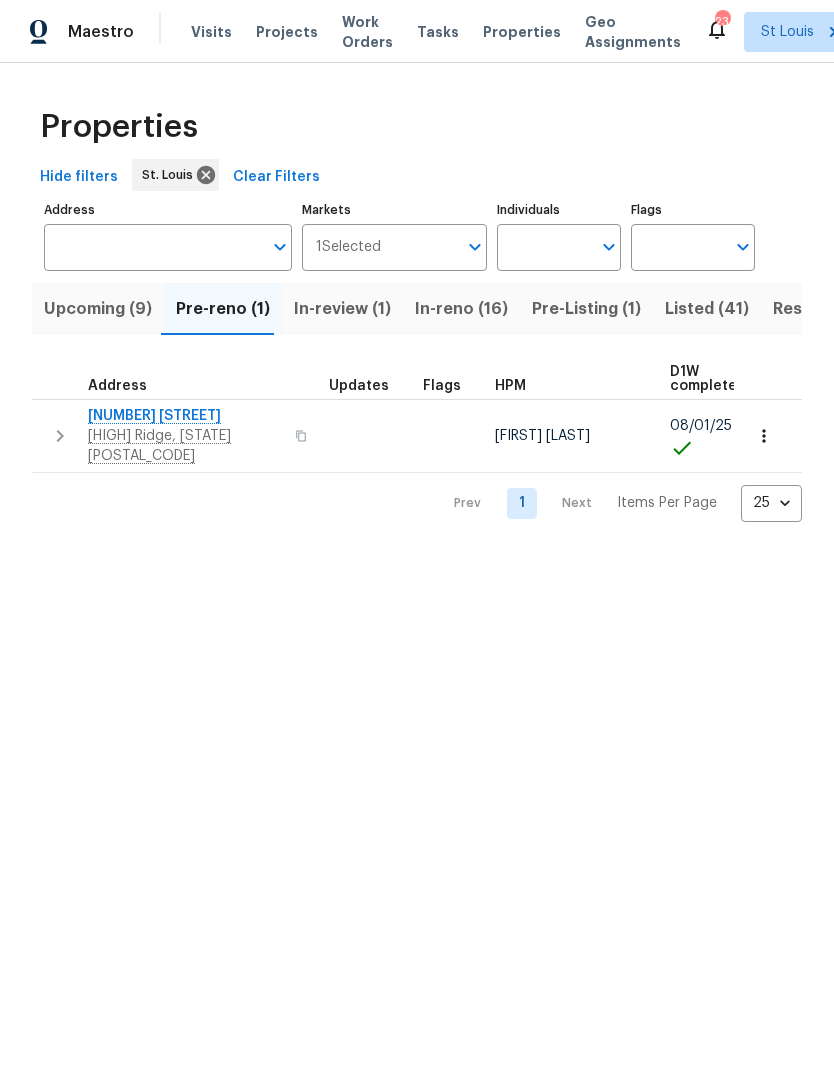 click on "[NUMBER] [STREET]" at bounding box center [185, 416] 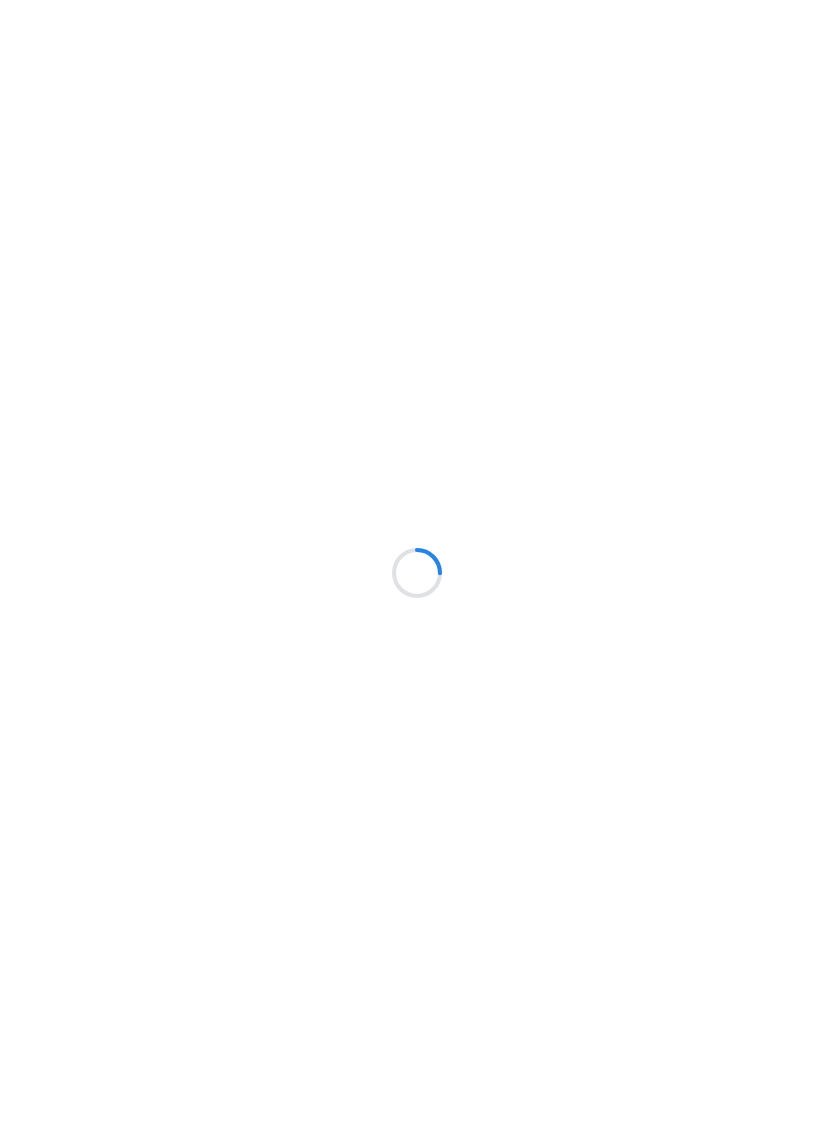 scroll, scrollTop: 0, scrollLeft: 0, axis: both 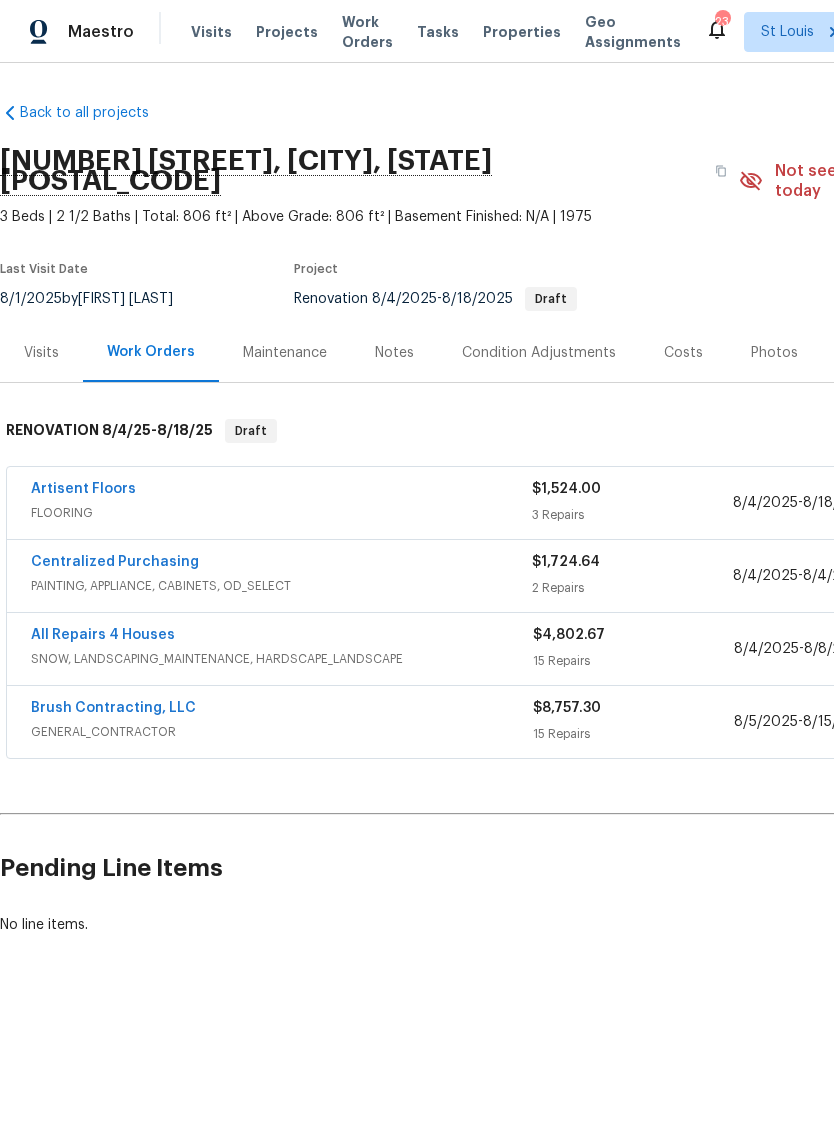 click on "Brush Contracting, LLC" at bounding box center [113, 708] 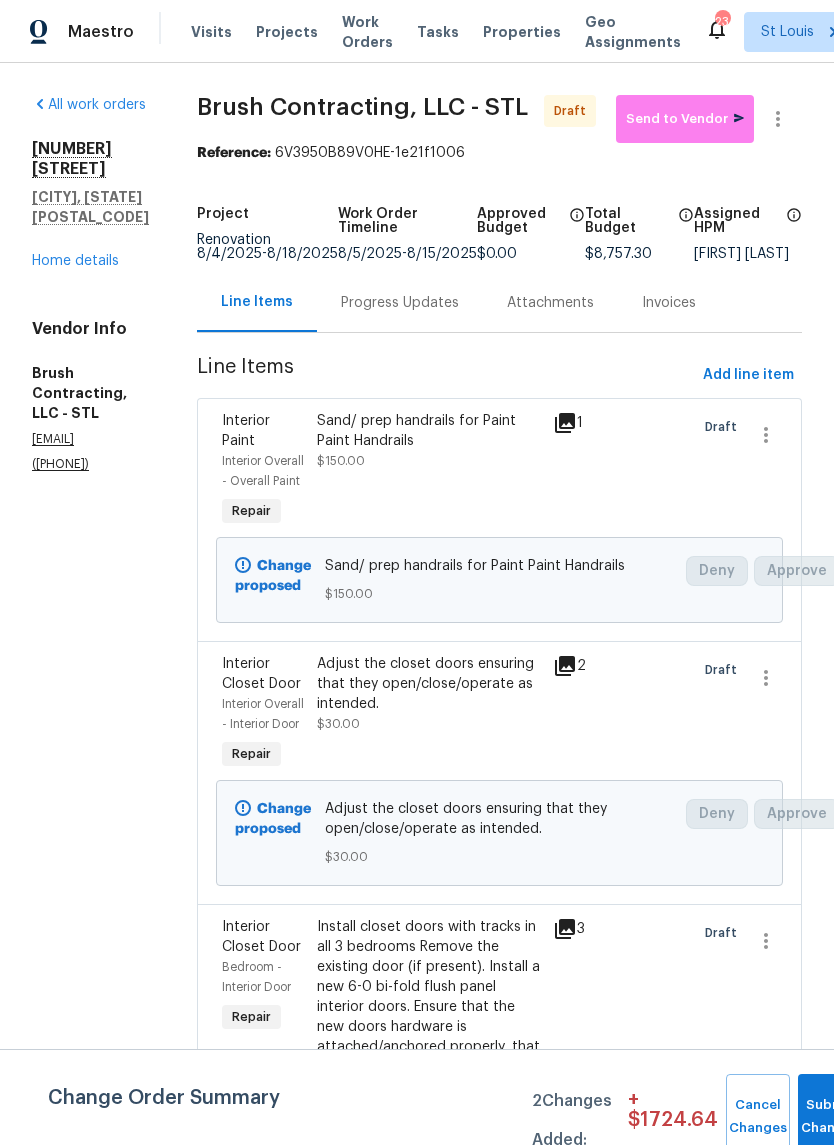 click on "Maestro Visits Projects Work Orders Tasks Properties Geo Assignments 23 [CITY] [FIRST] [LAST]" at bounding box center [417, 31] 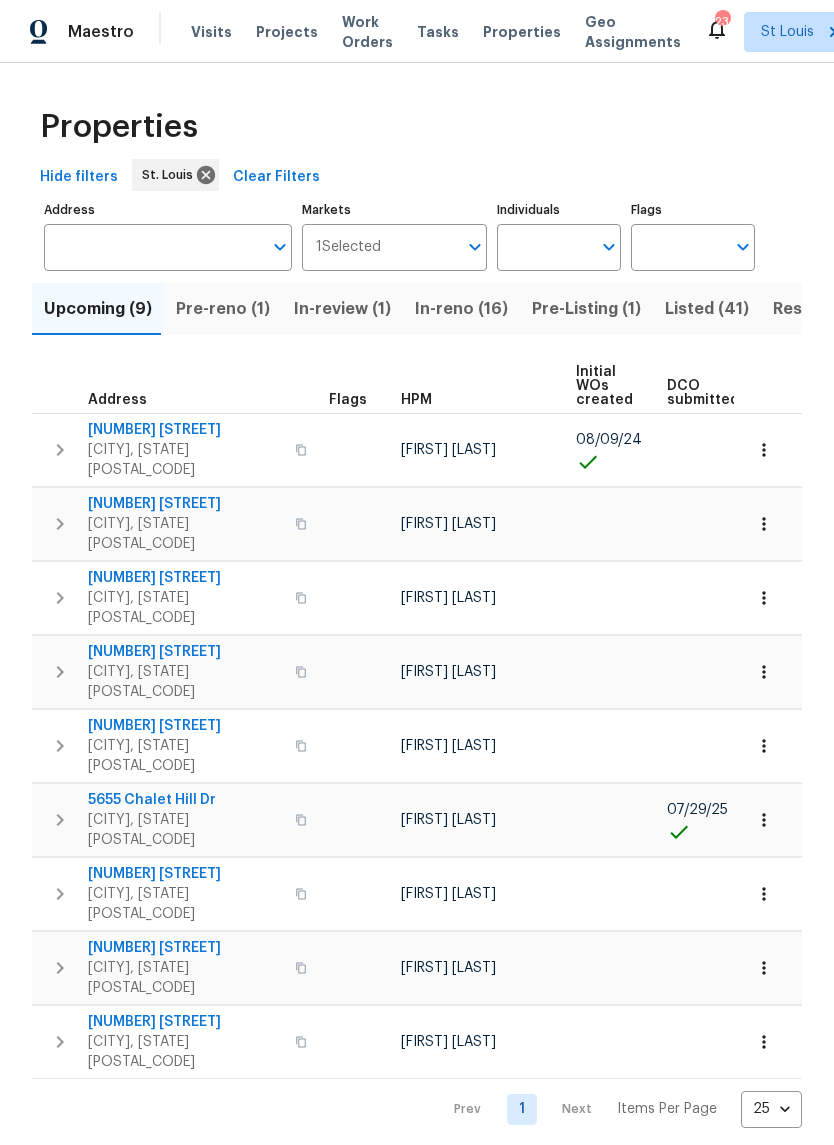 click on "In-reno (16)" at bounding box center (461, 309) 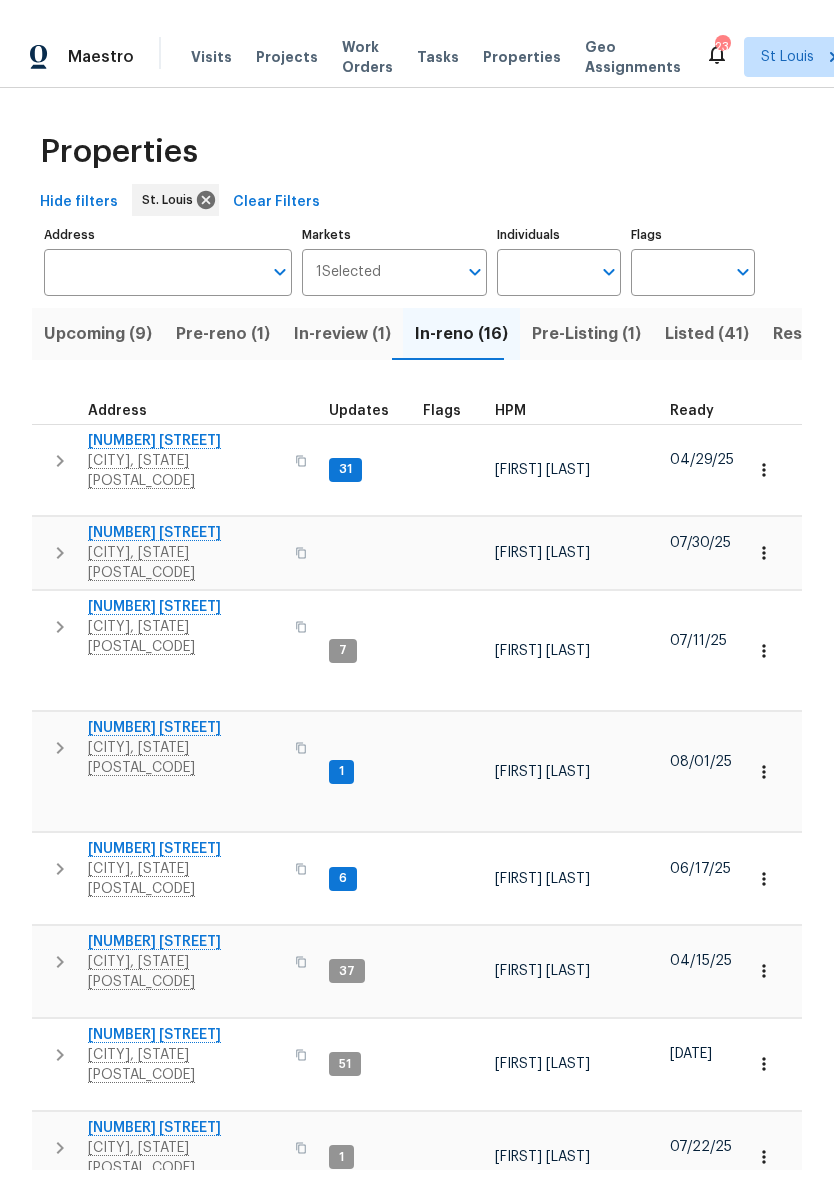 scroll, scrollTop: 16, scrollLeft: 0, axis: vertical 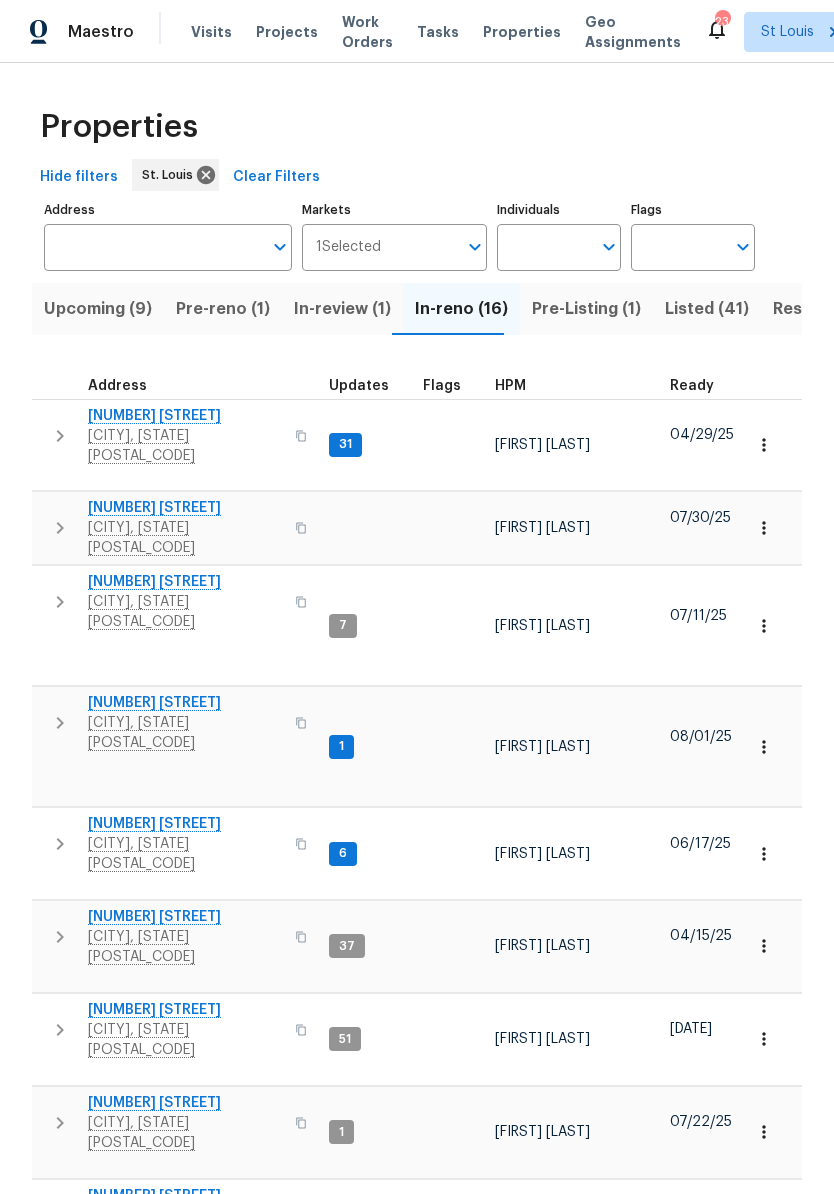 click on "Visits" at bounding box center [211, 32] 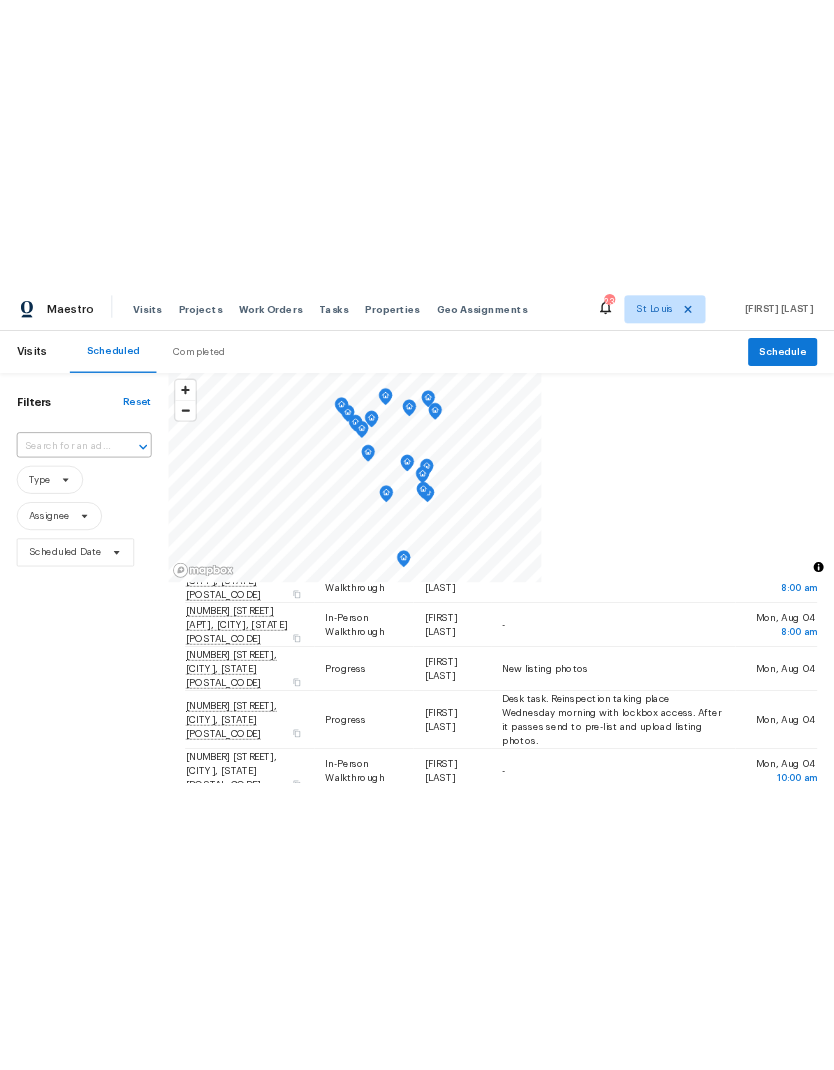 scroll, scrollTop: 422, scrollLeft: 0, axis: vertical 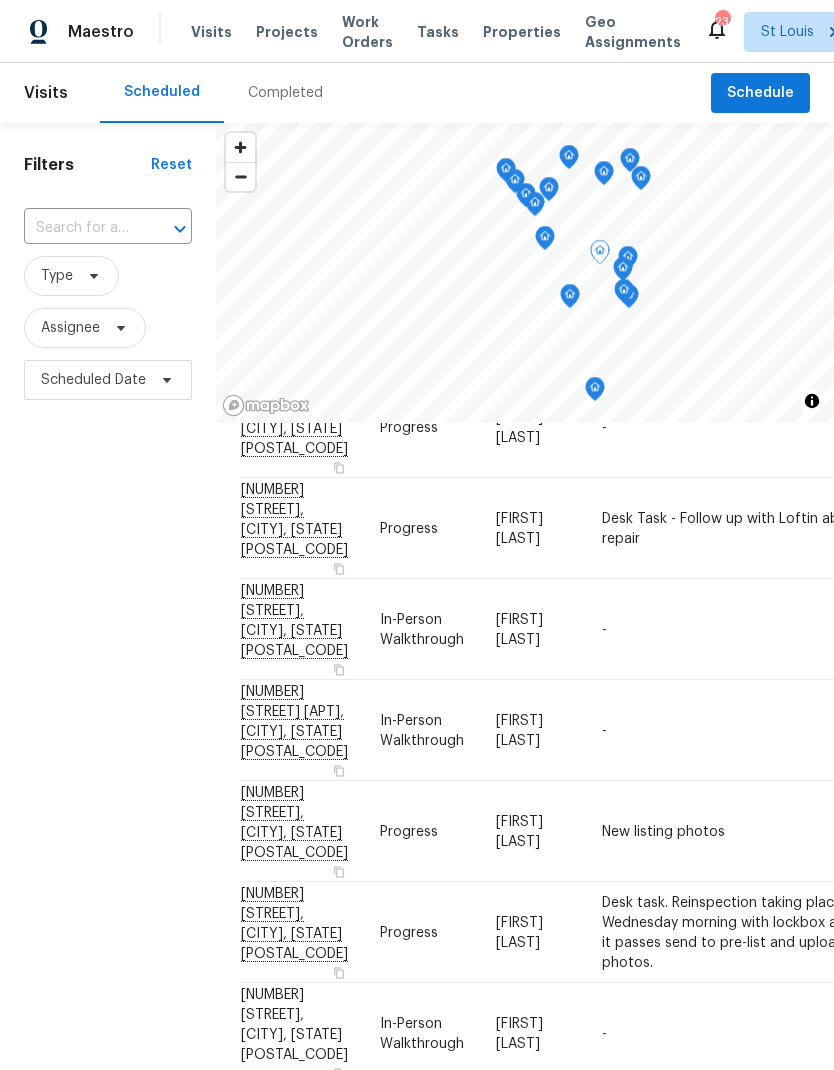 click on "In-Person Walkthrough" at bounding box center (422, 730) 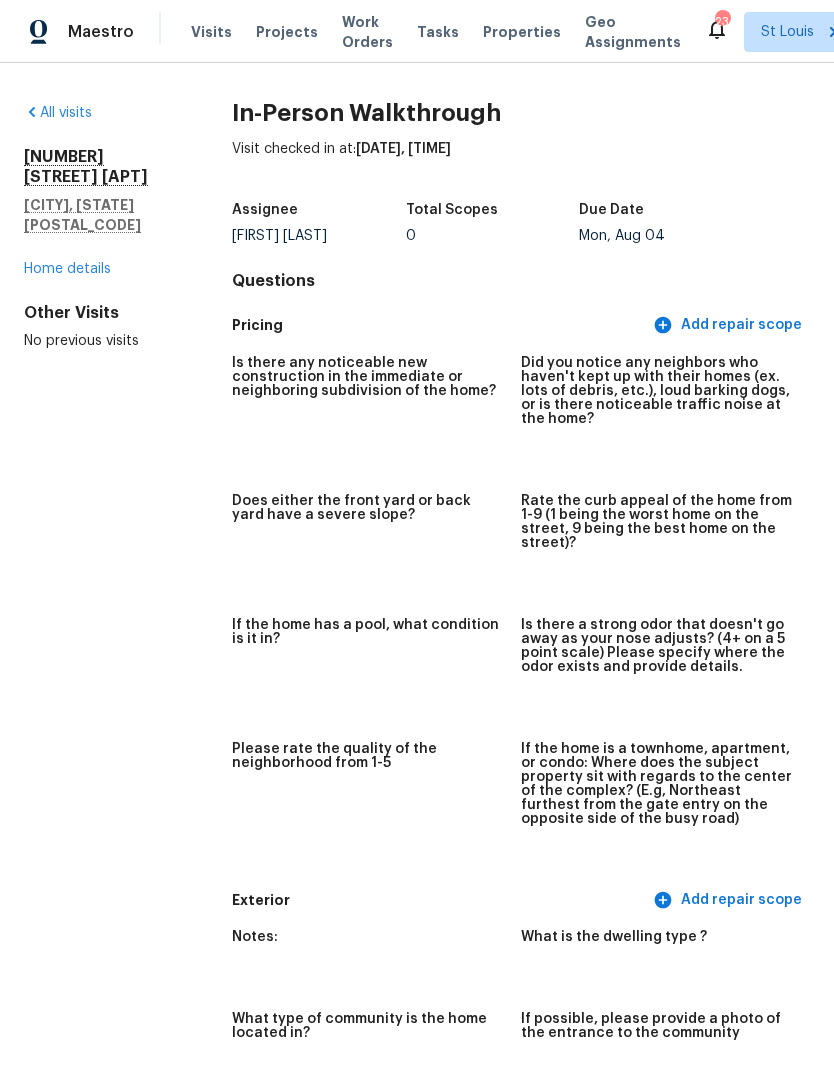 scroll, scrollTop: 0, scrollLeft: 0, axis: both 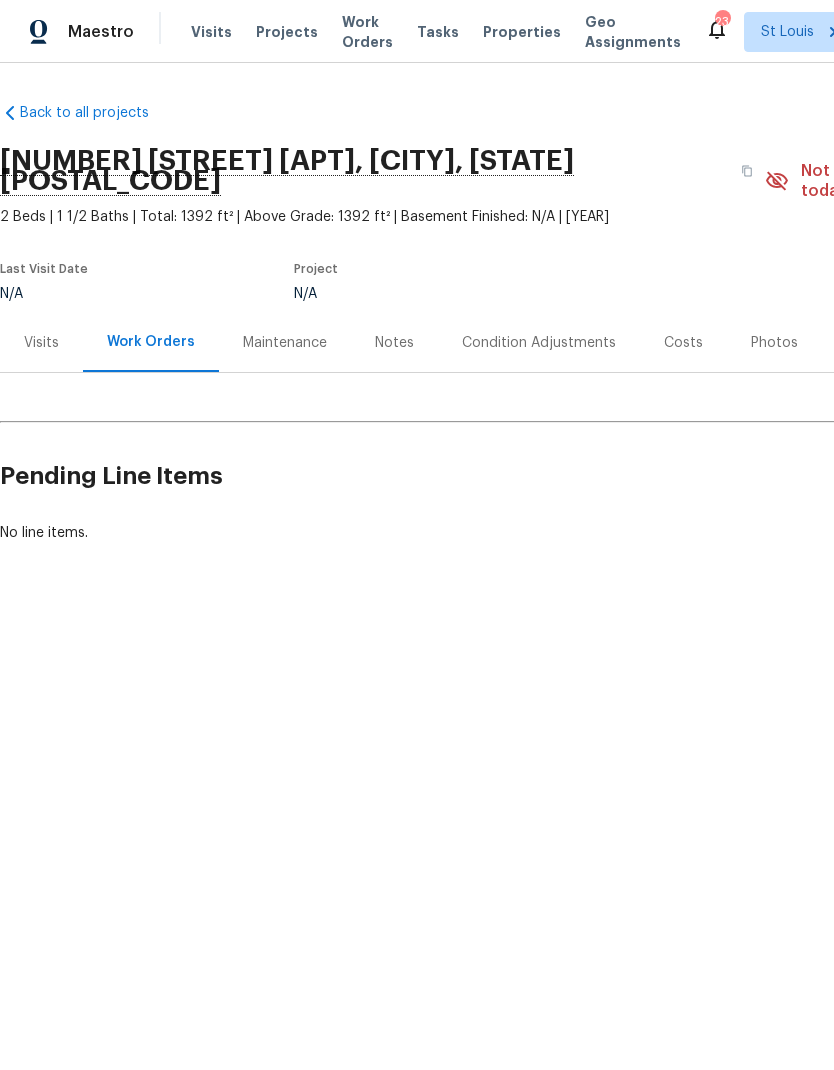 click on "Visits" at bounding box center [41, 343] 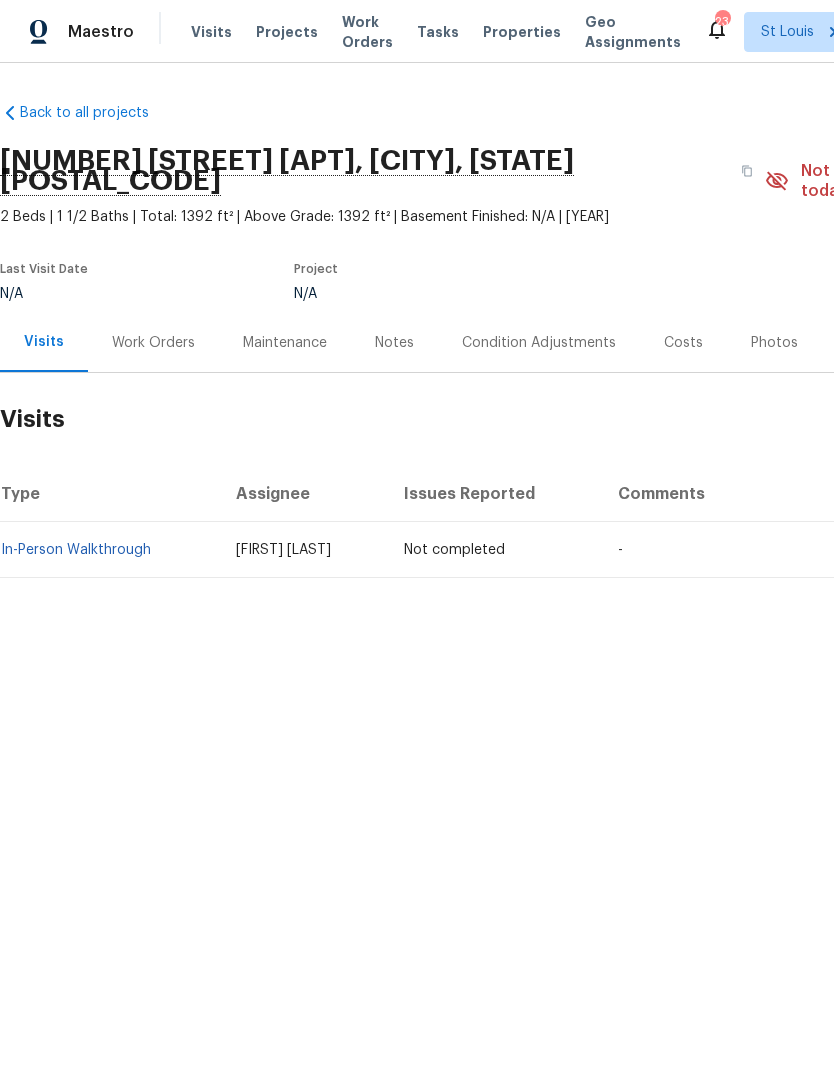 scroll, scrollTop: 0, scrollLeft: 0, axis: both 